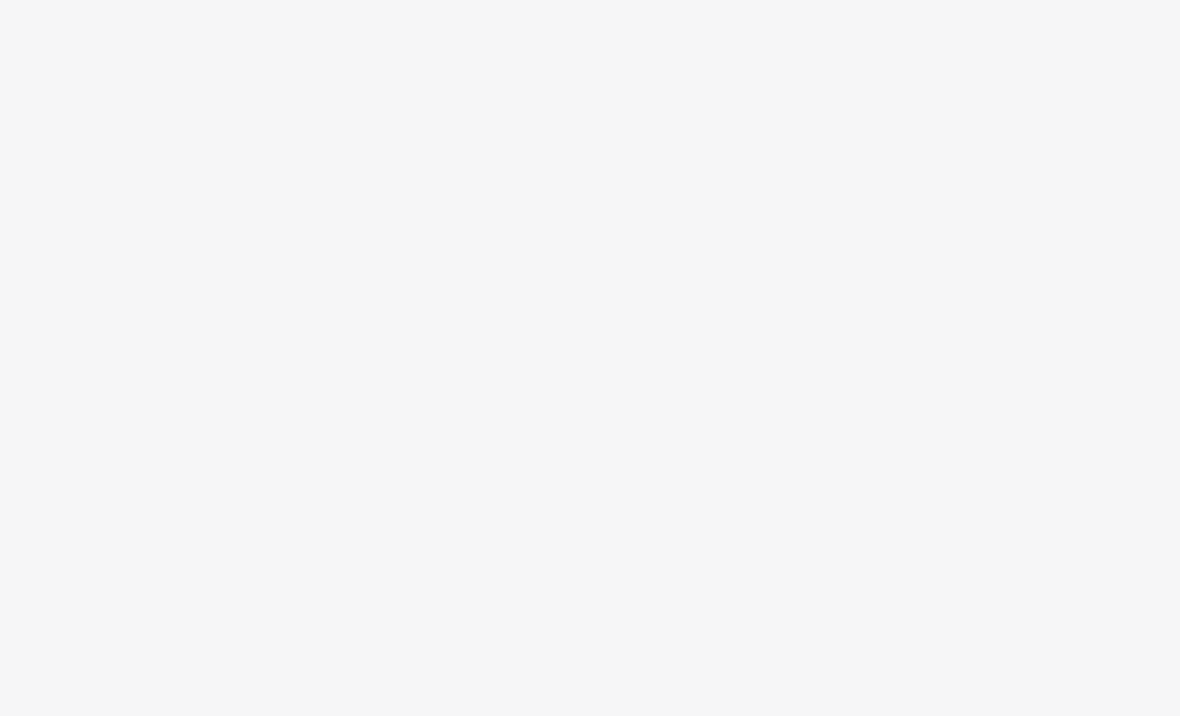 scroll, scrollTop: 0, scrollLeft: 0, axis: both 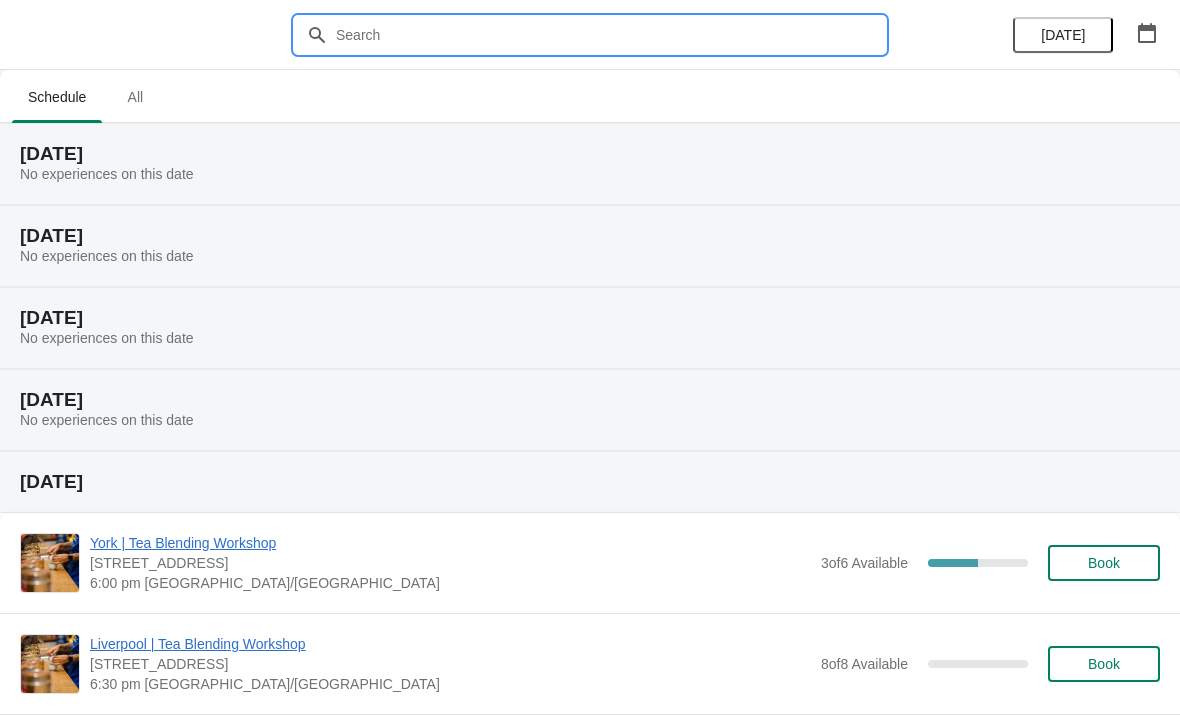 click at bounding box center (610, 35) 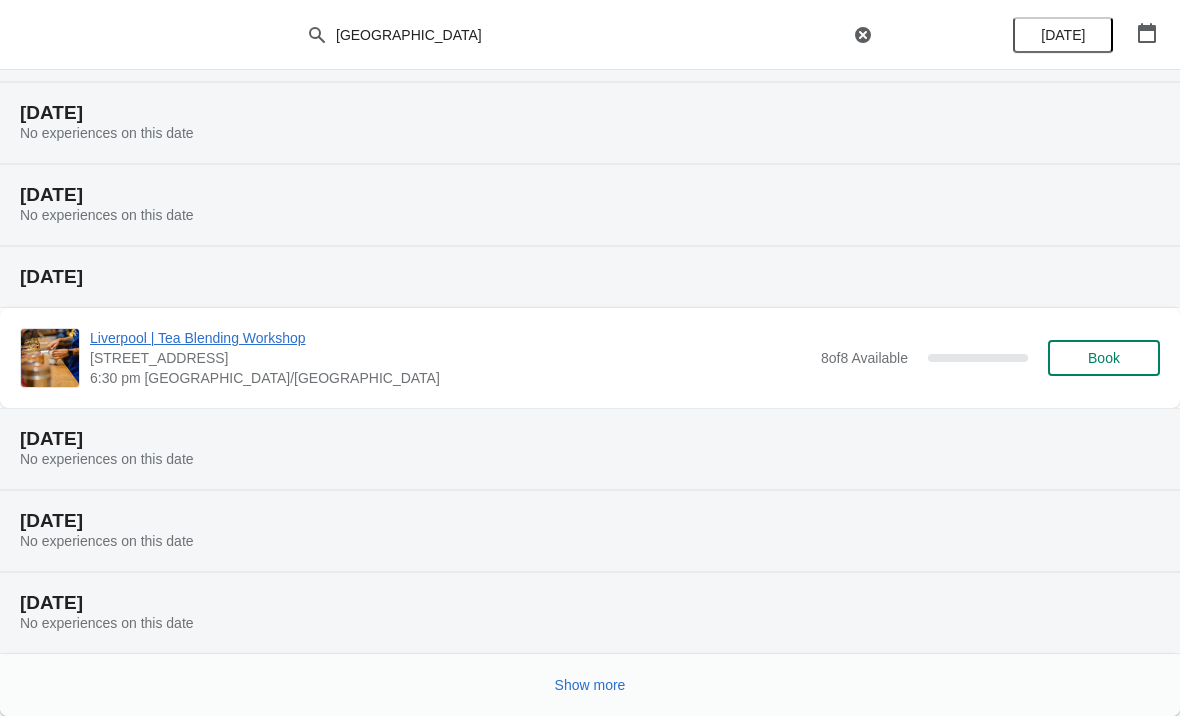 scroll, scrollTop: 205, scrollLeft: 0, axis: vertical 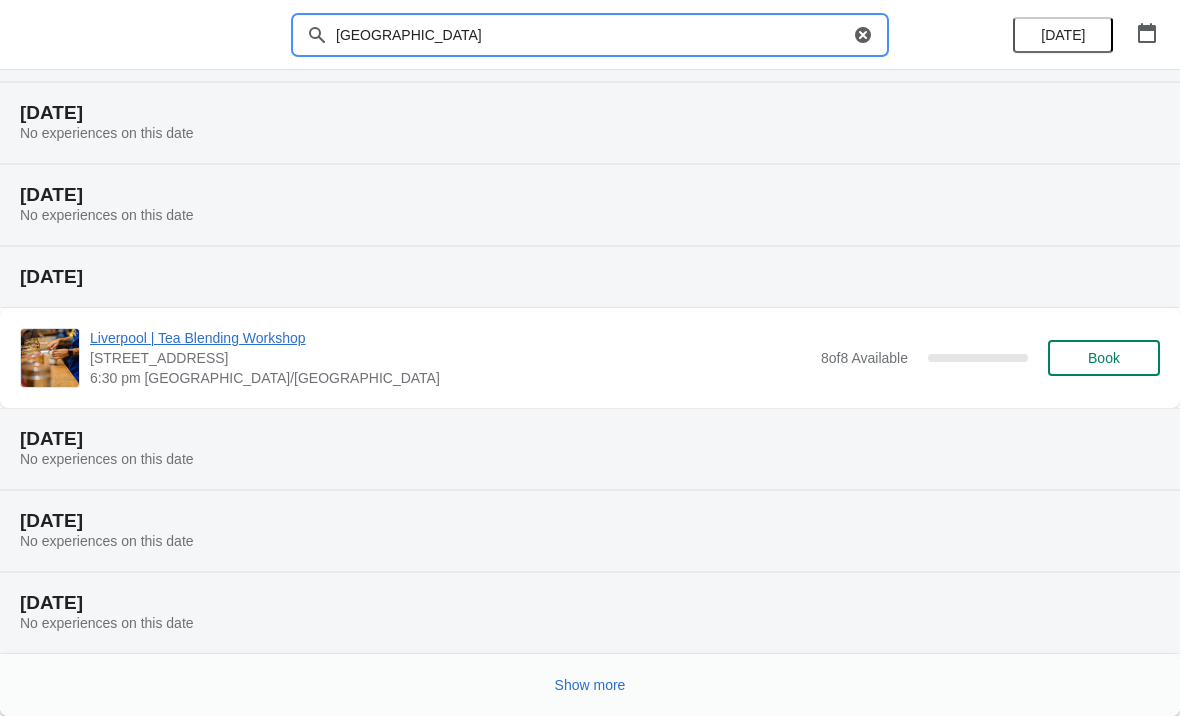 type on "[GEOGRAPHIC_DATA]" 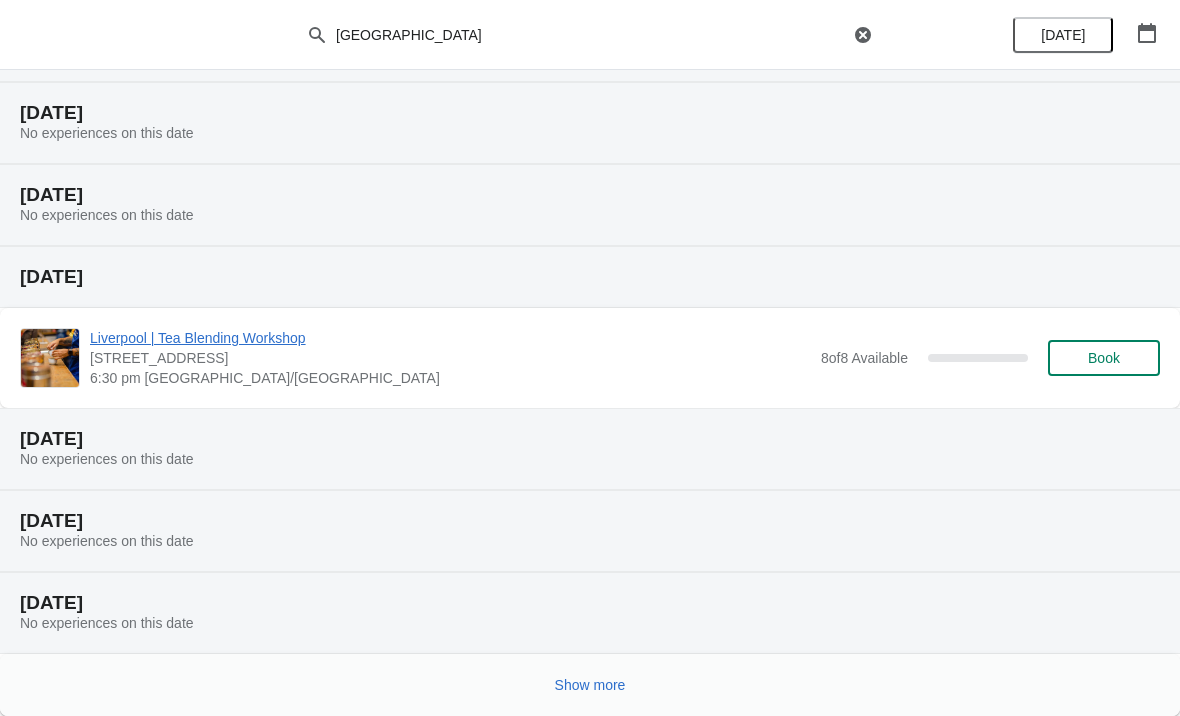 click on "Show more" at bounding box center (590, 685) 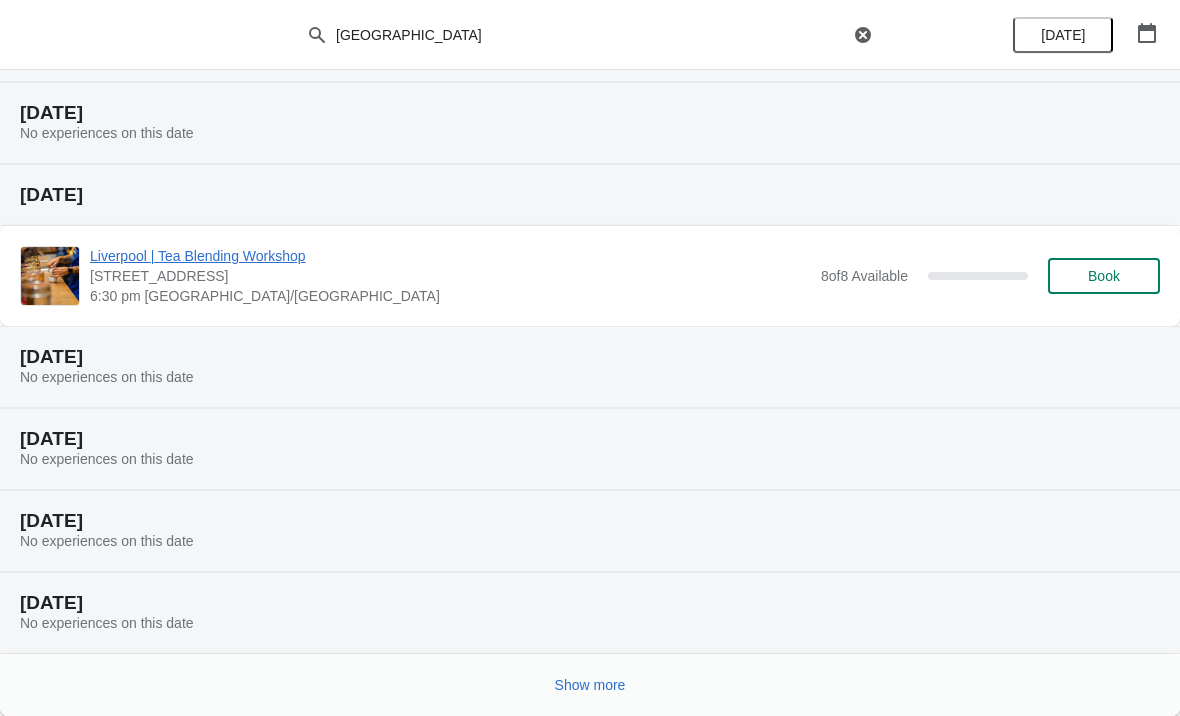 scroll, scrollTop: 941, scrollLeft: 0, axis: vertical 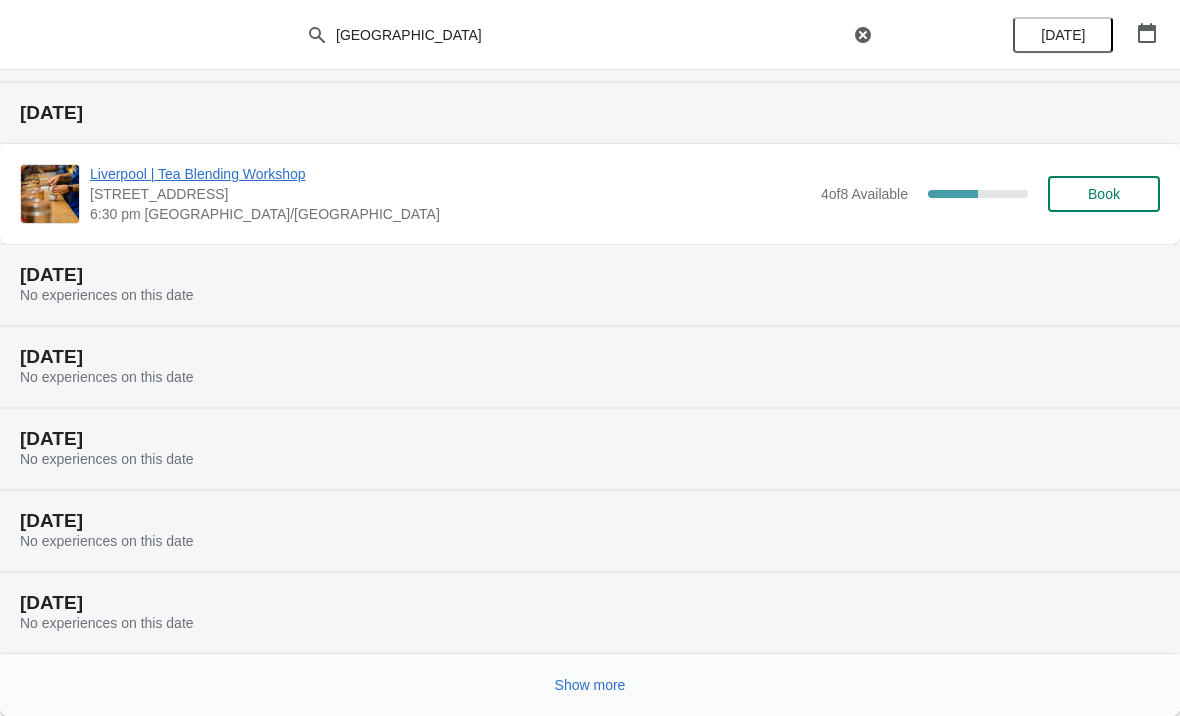 click on "Show more" at bounding box center (590, 685) 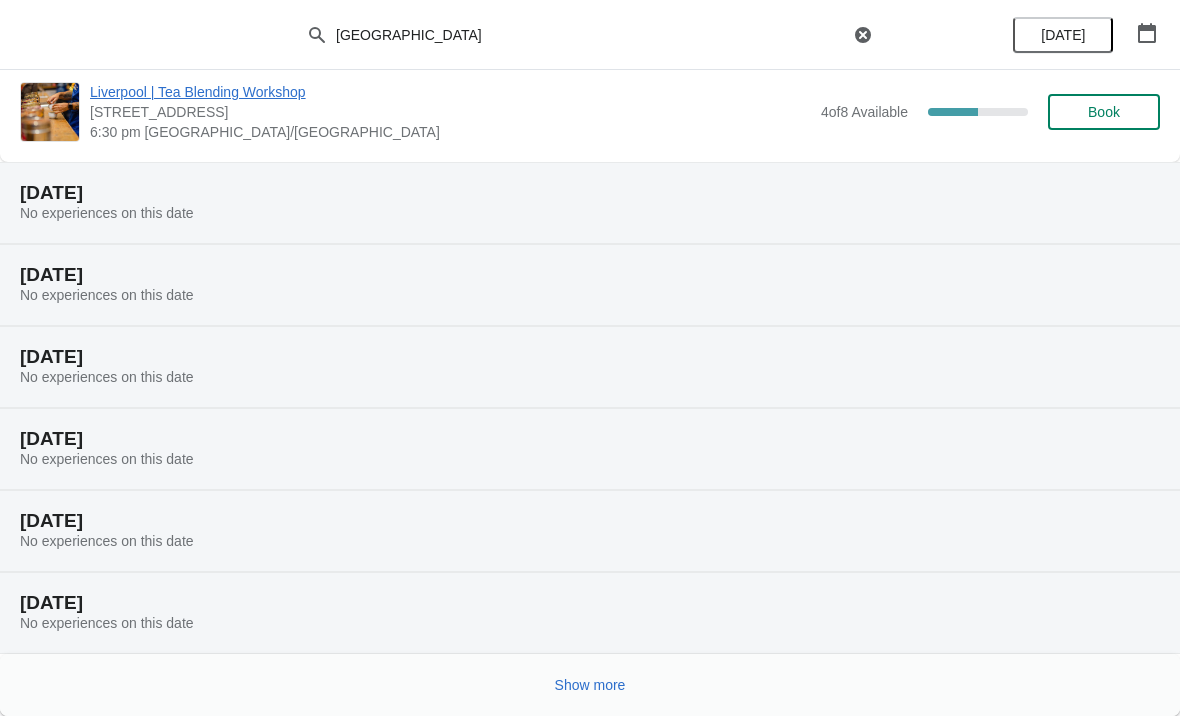 scroll, scrollTop: 2413, scrollLeft: 0, axis: vertical 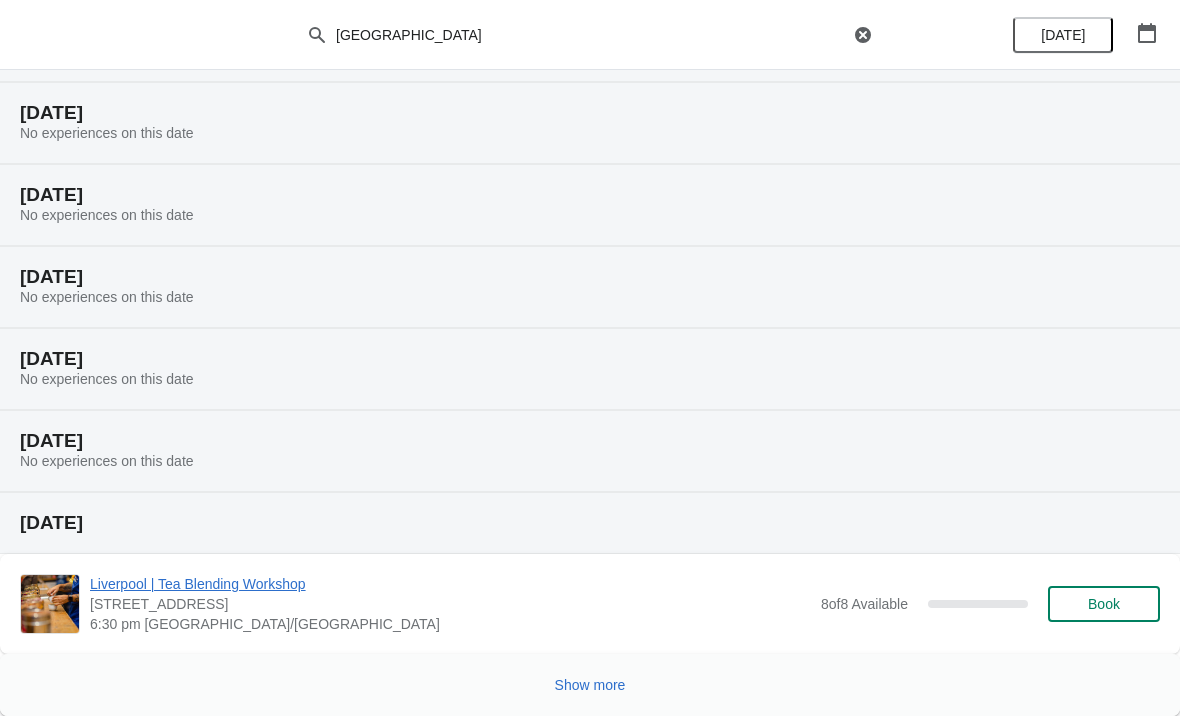 click on "Show more" at bounding box center [590, 685] 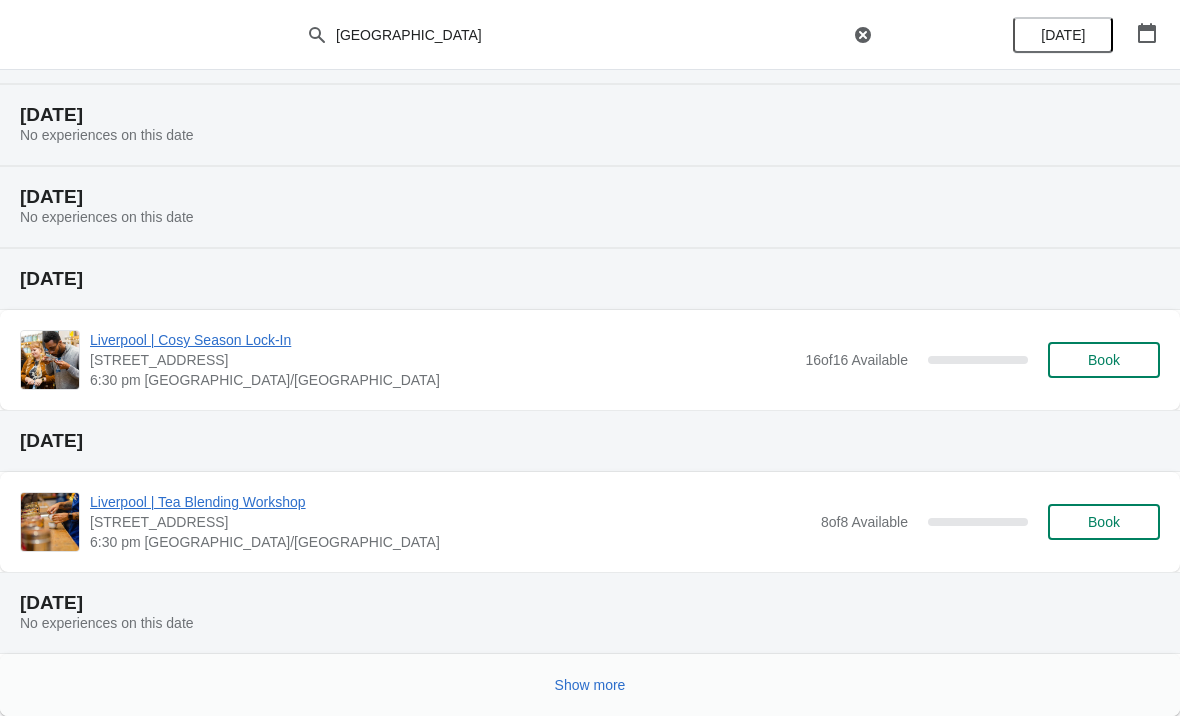 scroll, scrollTop: 3965, scrollLeft: 0, axis: vertical 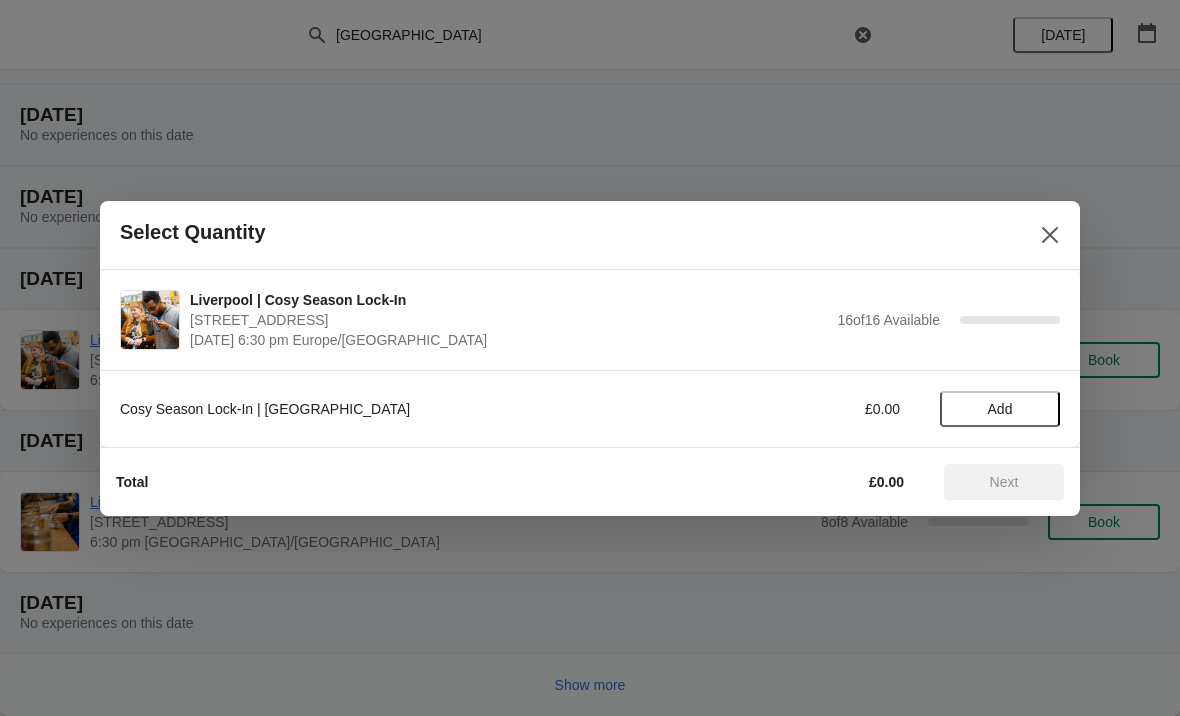 click on "Add" at bounding box center (1000, 409) 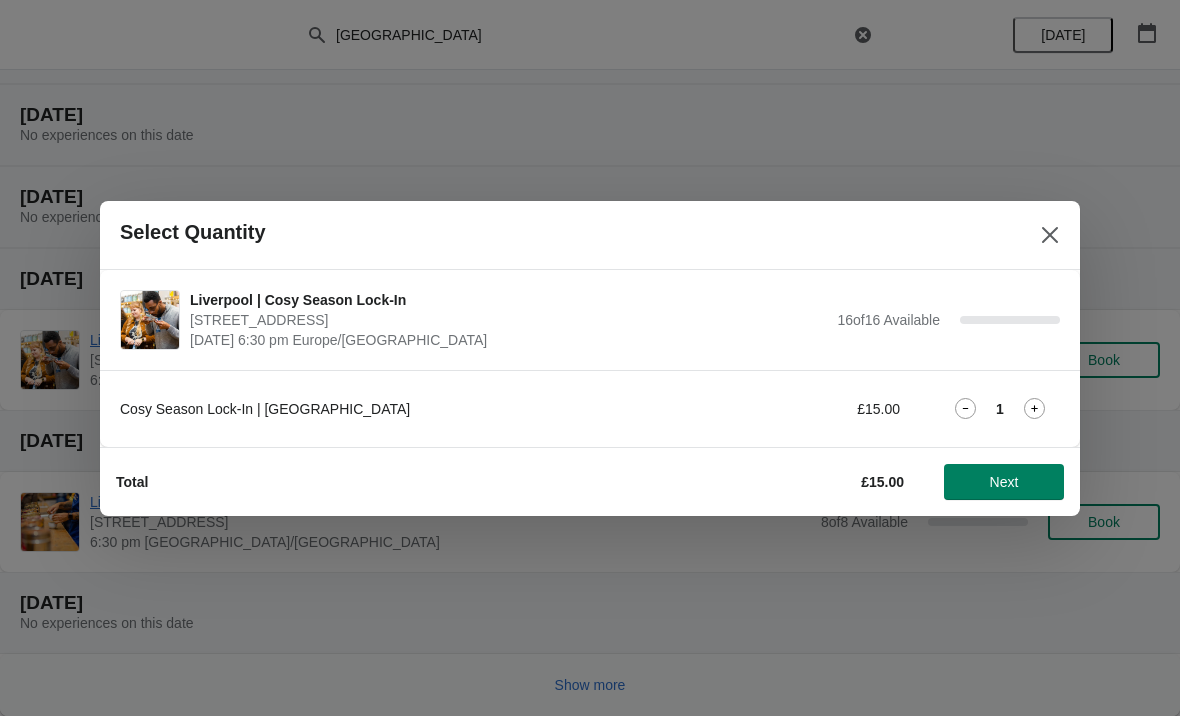 click on "Next" at bounding box center (1004, 482) 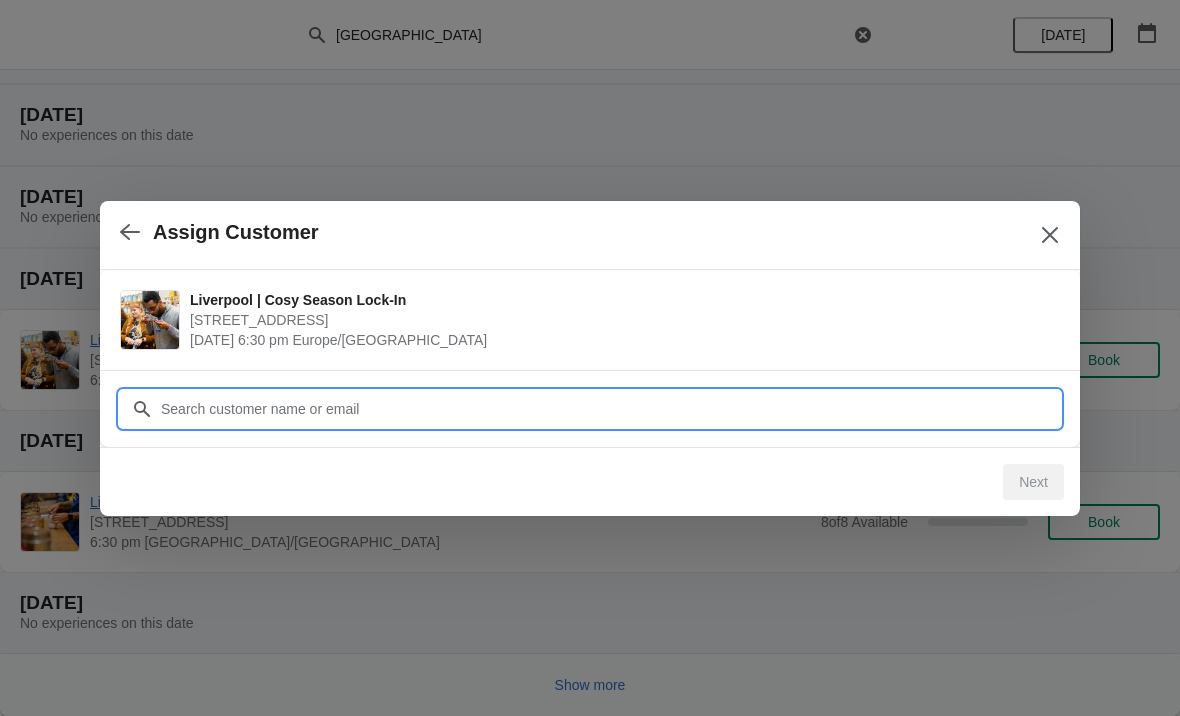 click on "Customer" at bounding box center (610, 409) 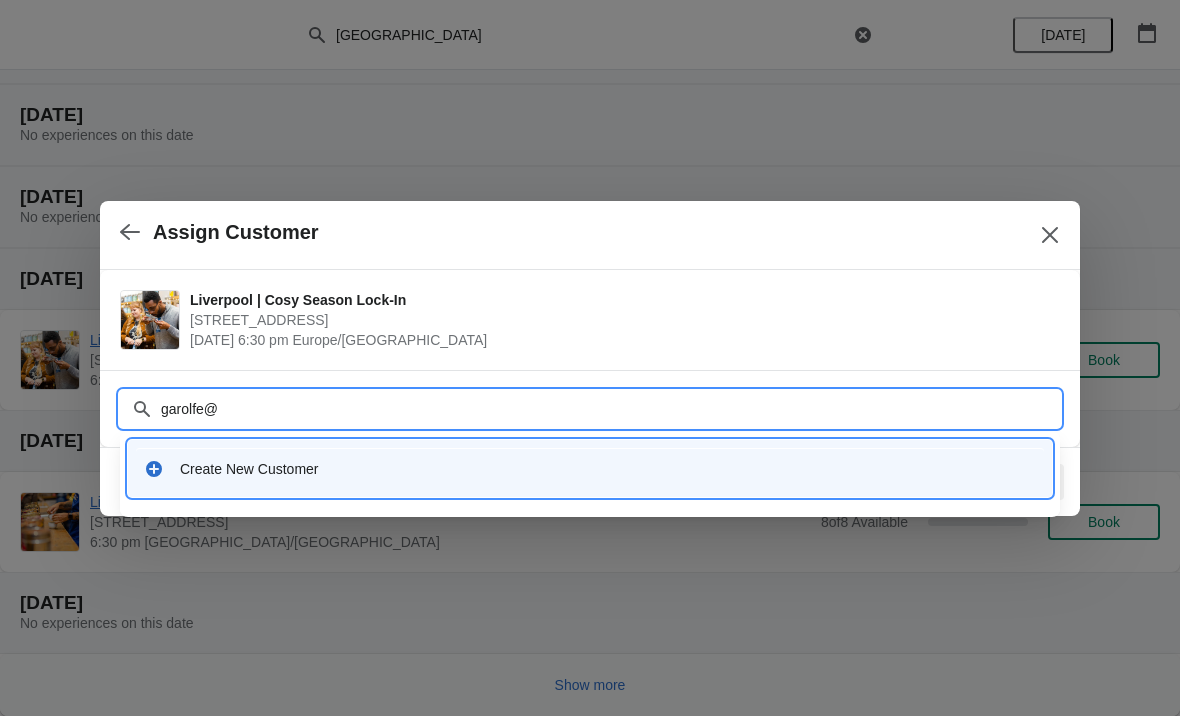 click on "garolfe@" at bounding box center [610, 409] 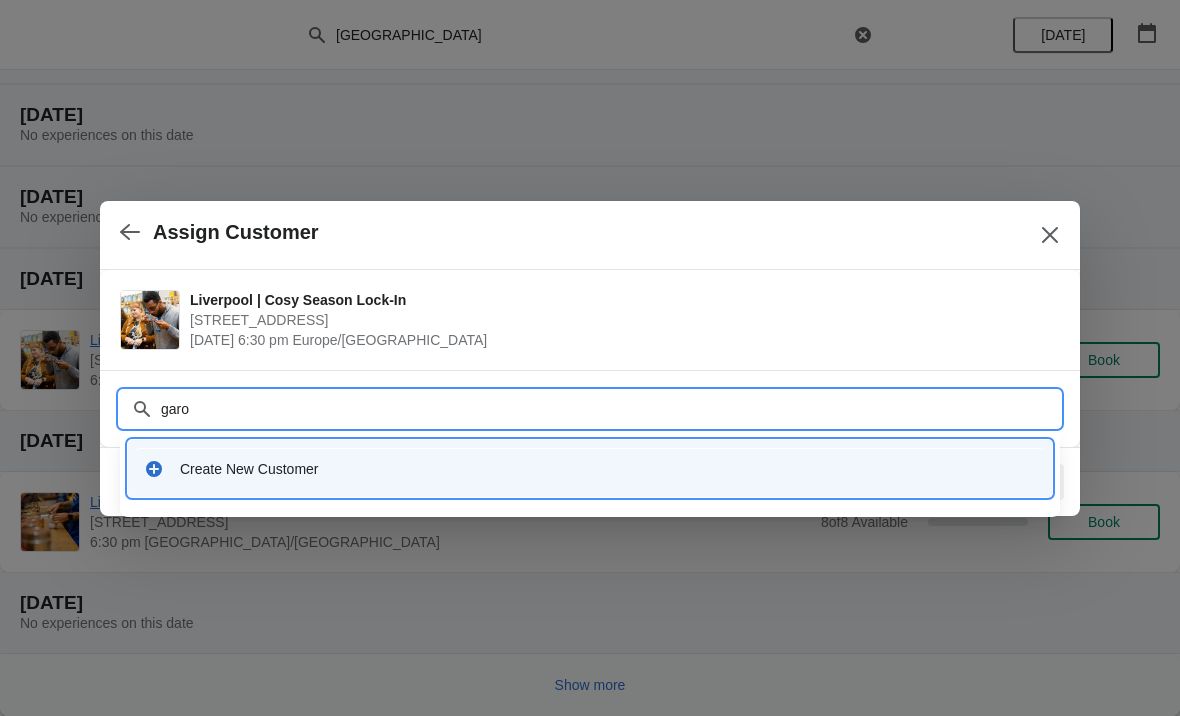 type on "gar" 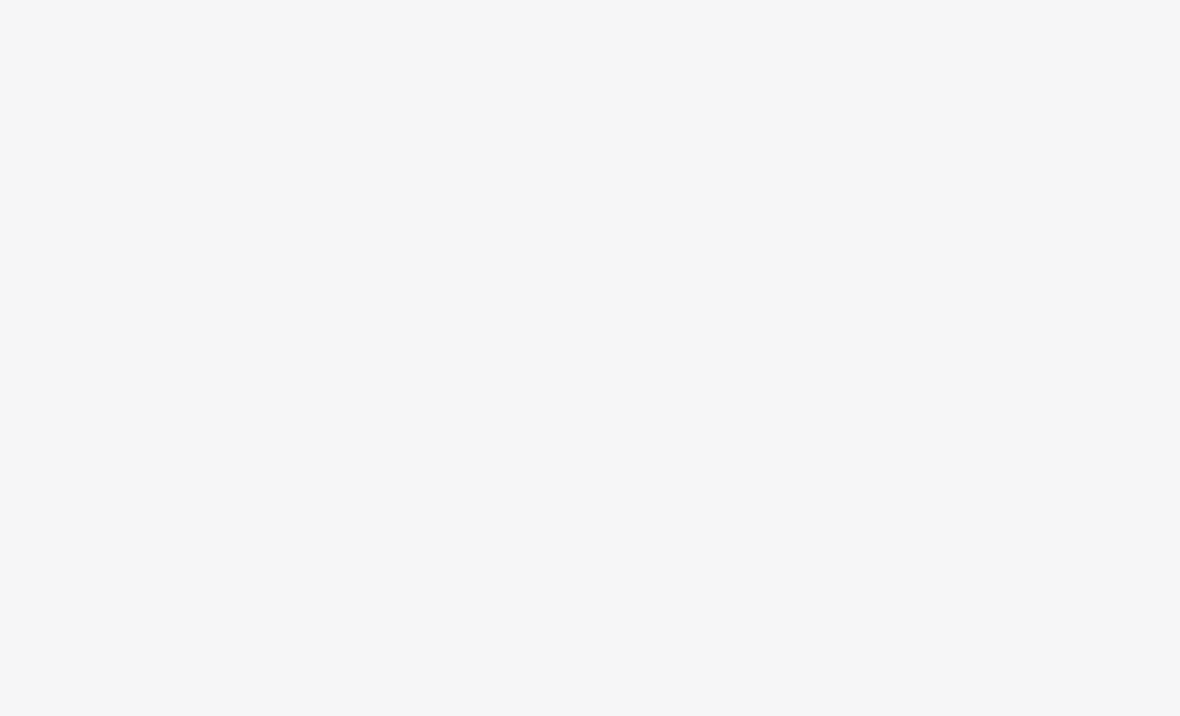 scroll, scrollTop: 0, scrollLeft: 0, axis: both 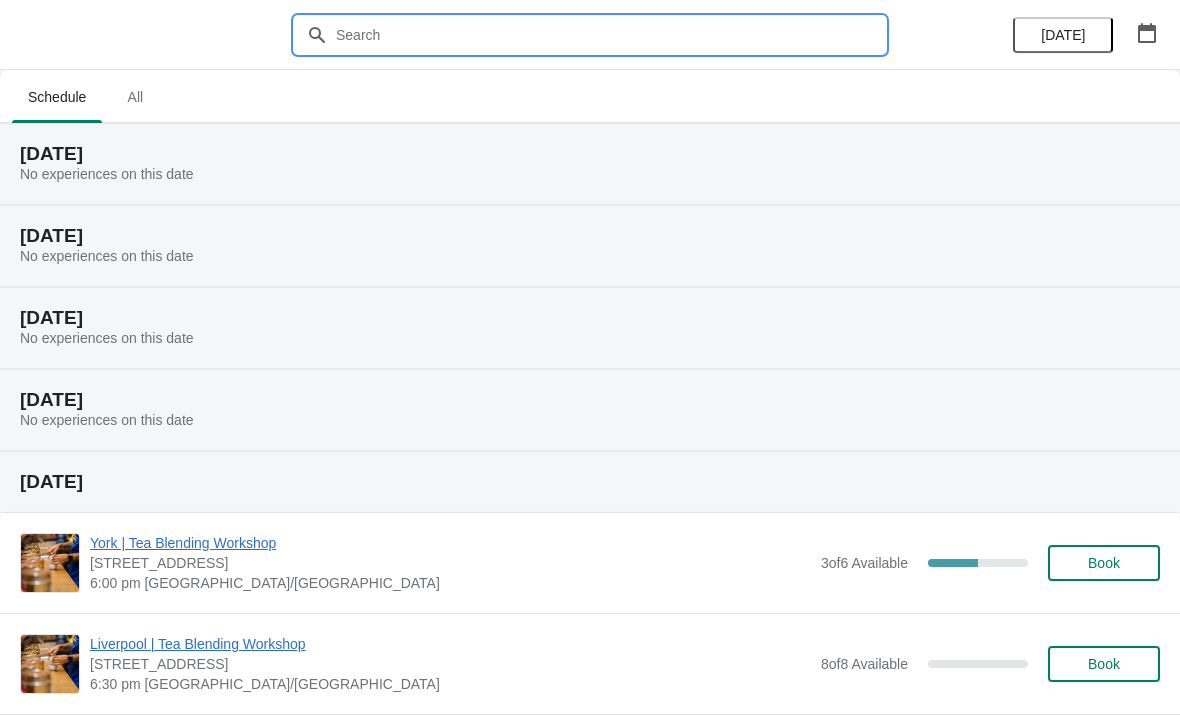 click at bounding box center (610, 35) 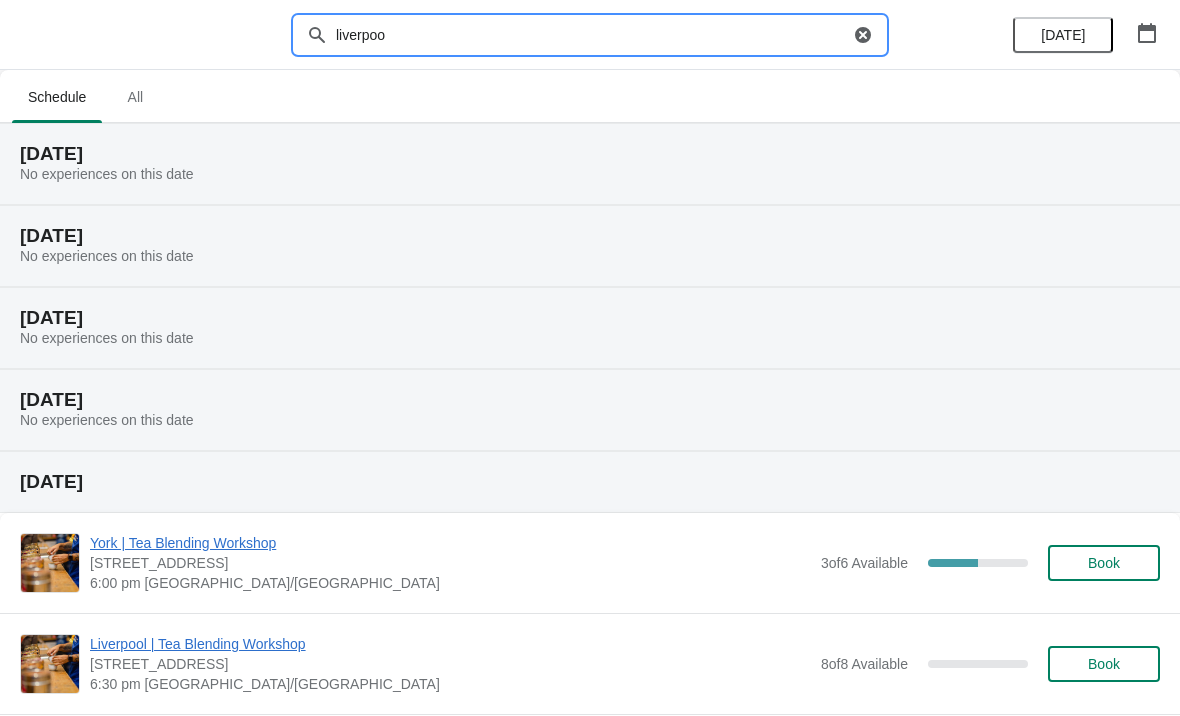 type on "[GEOGRAPHIC_DATA]" 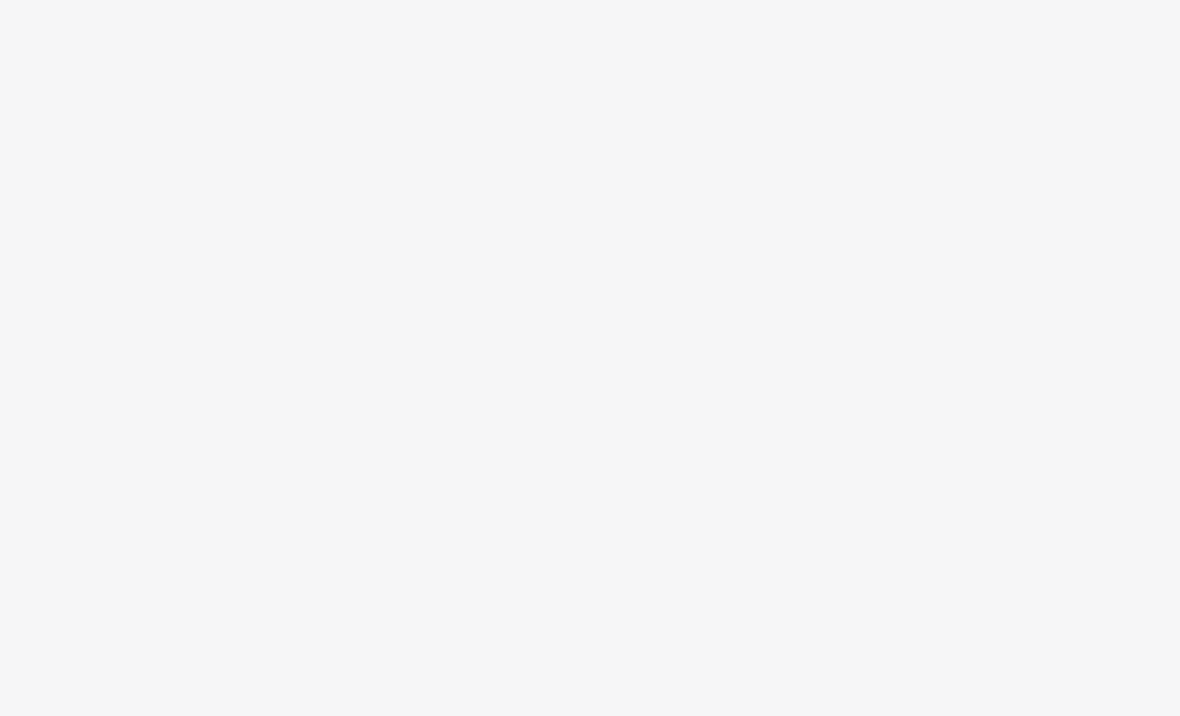 scroll, scrollTop: 0, scrollLeft: 0, axis: both 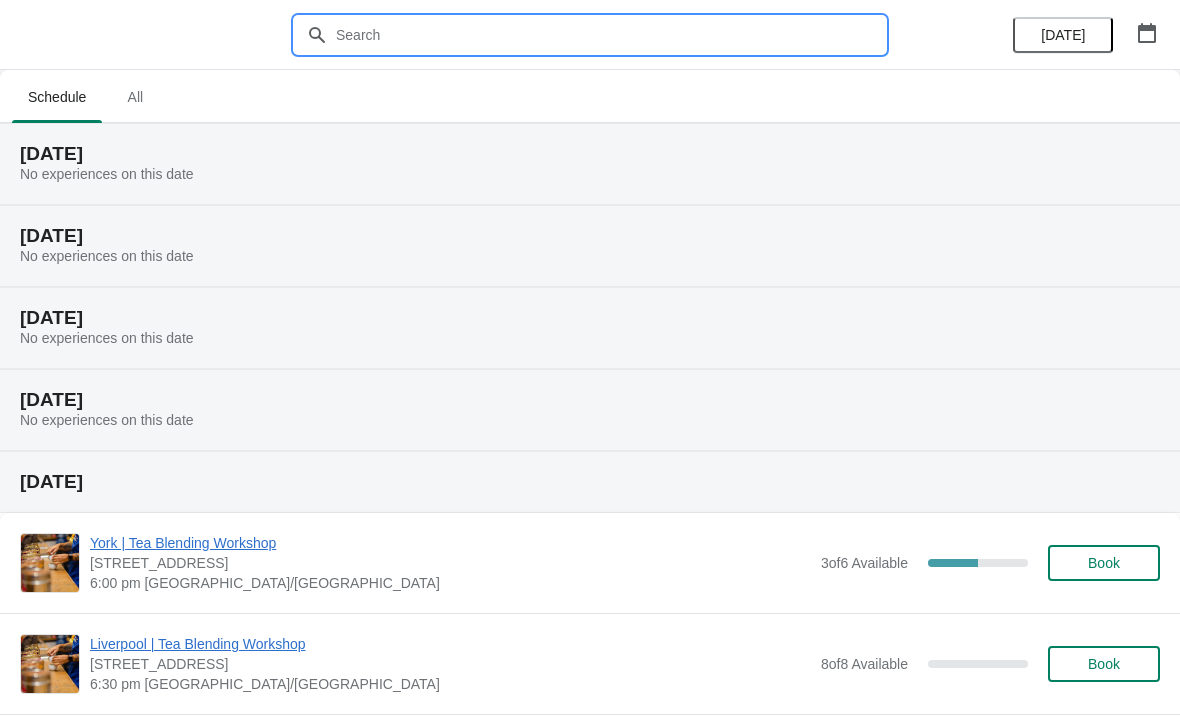 click at bounding box center (610, 35) 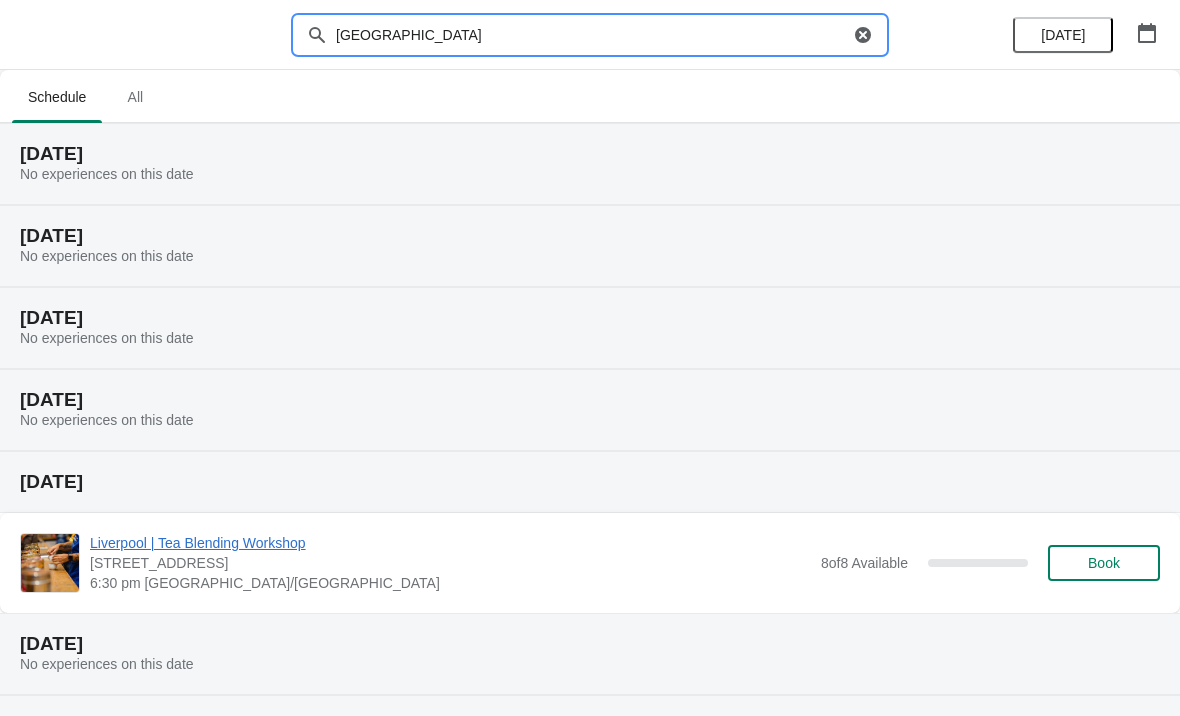 type on "[GEOGRAPHIC_DATA]" 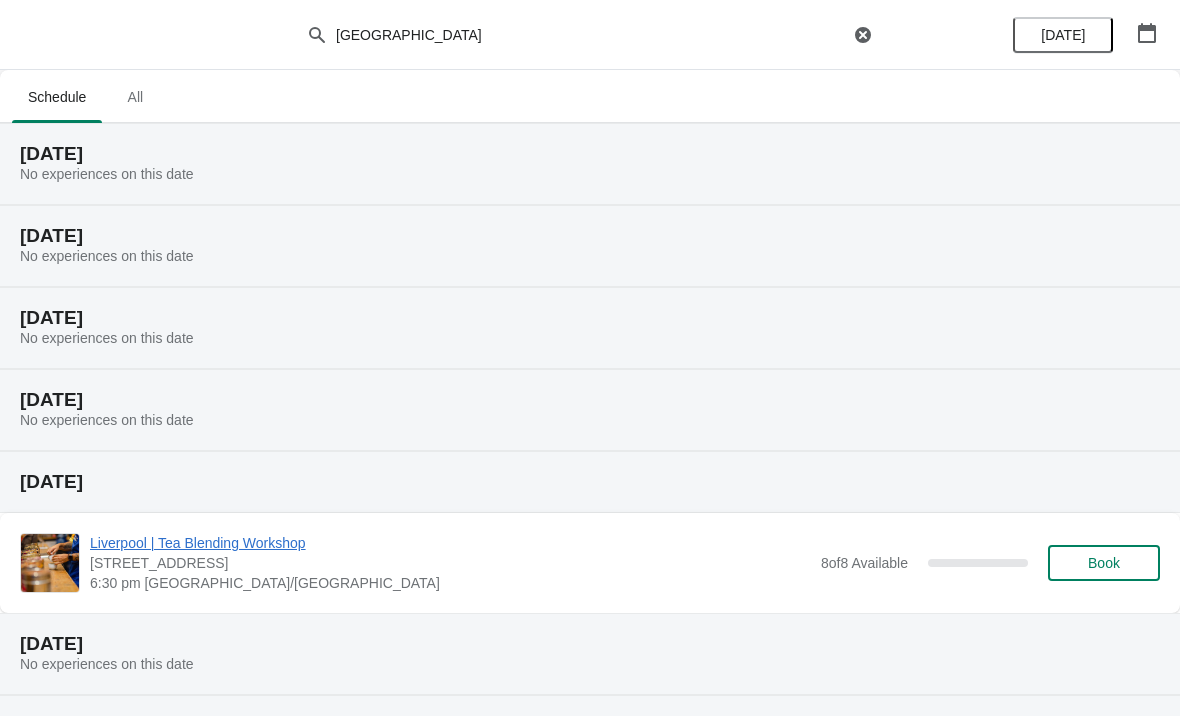 click on "[DATE]" at bounding box center (1063, 35) 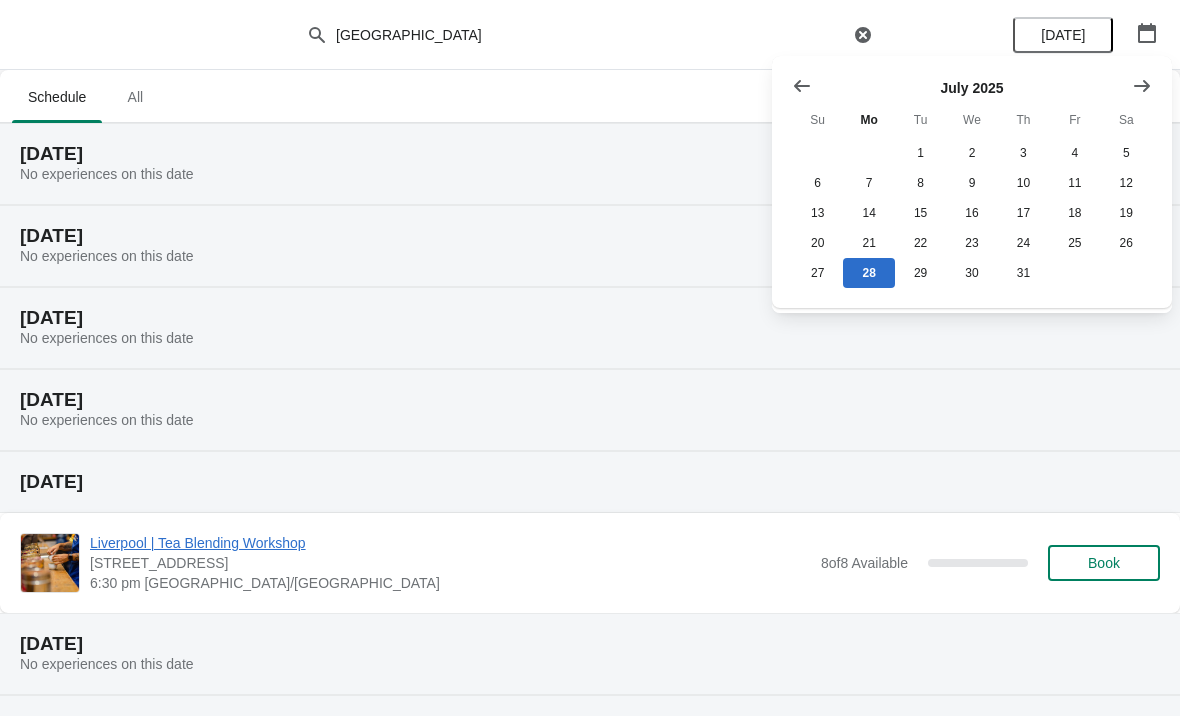 click 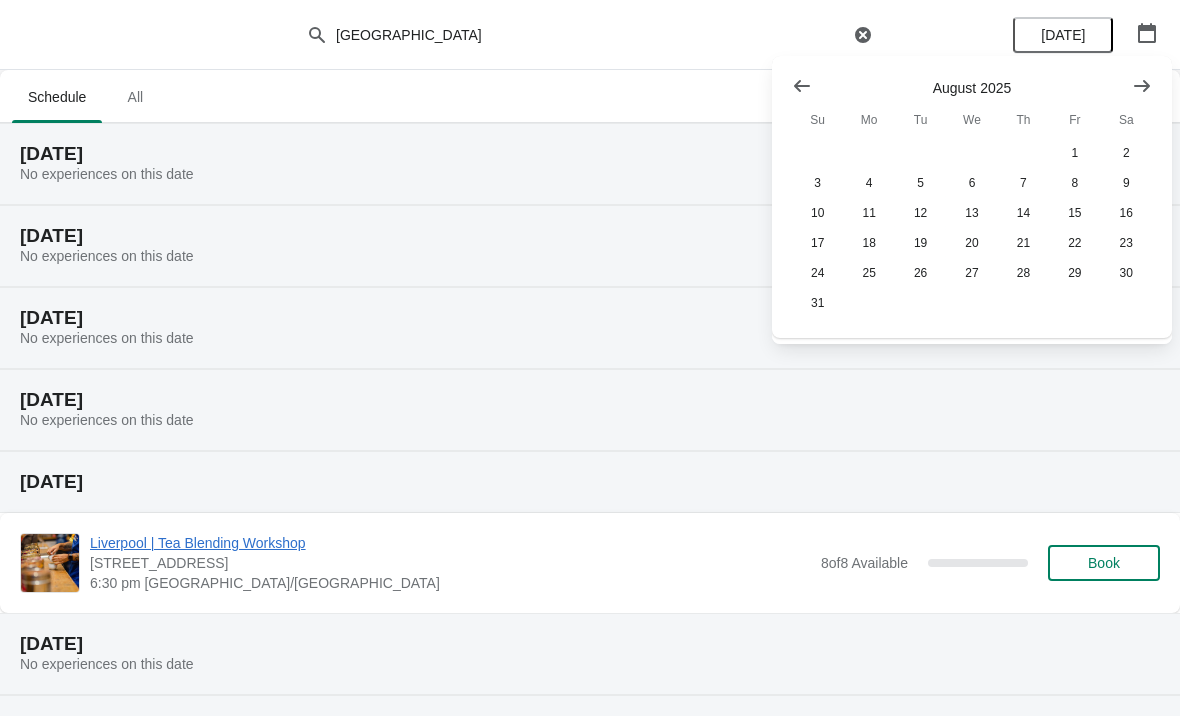 click 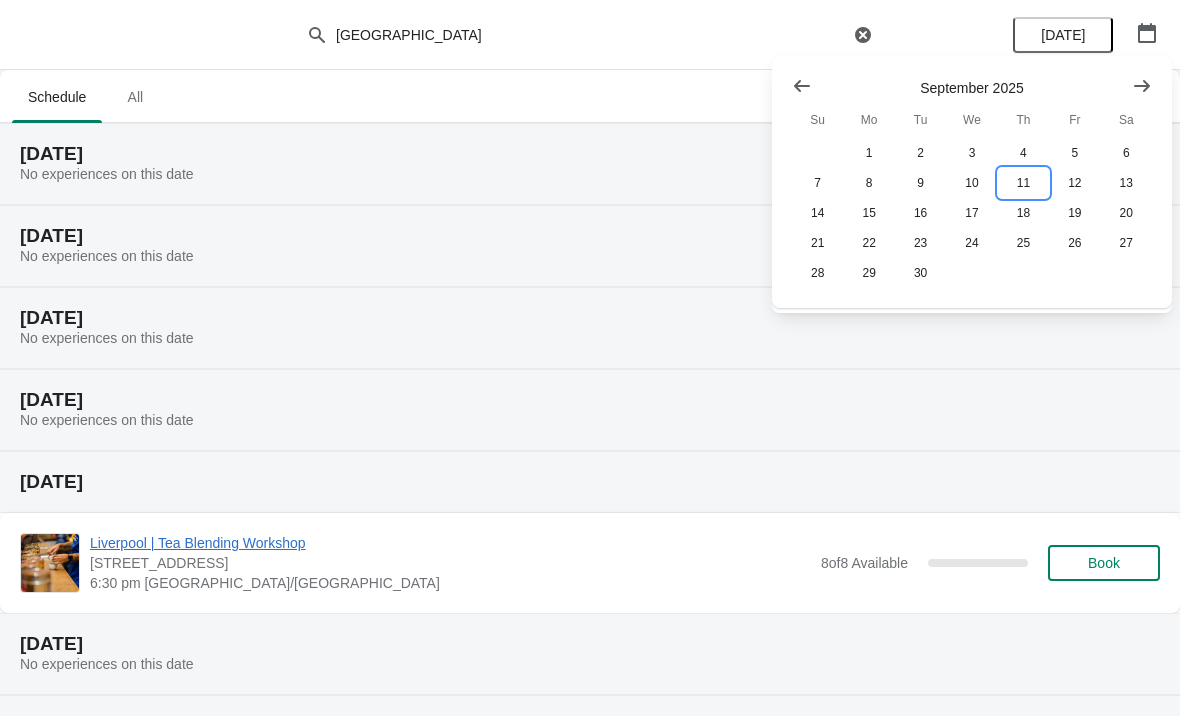 click on "11" at bounding box center (1023, 183) 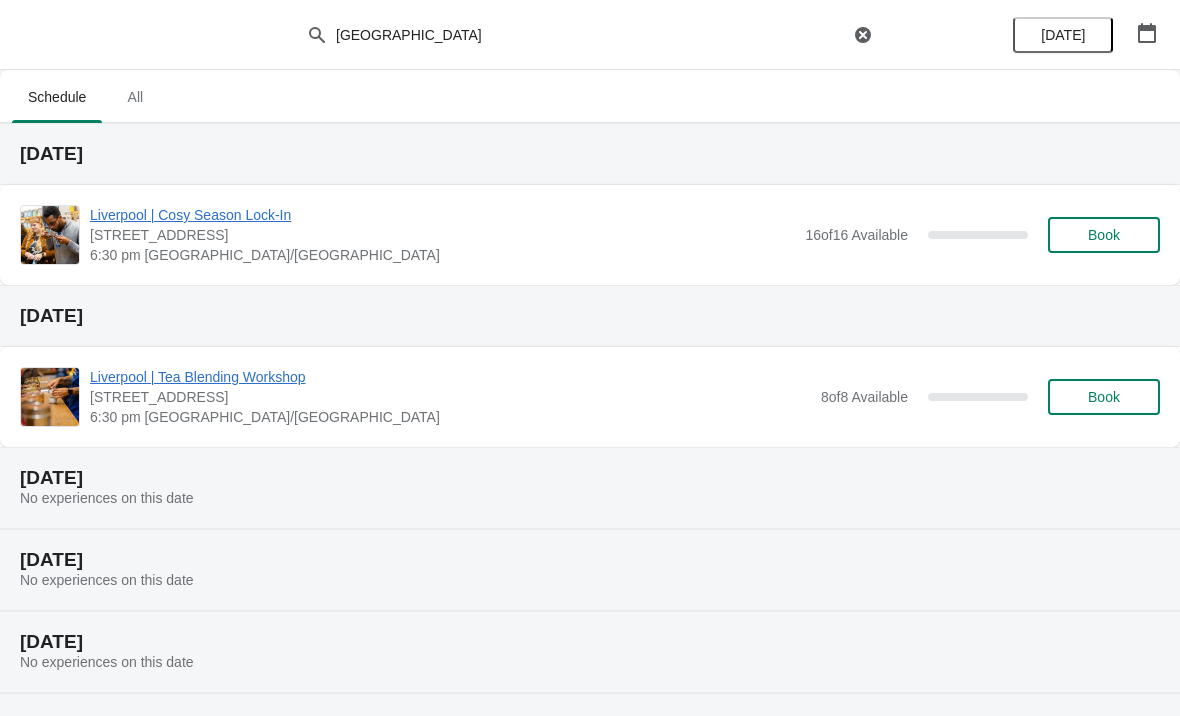 click on "Book" at bounding box center [1104, 235] 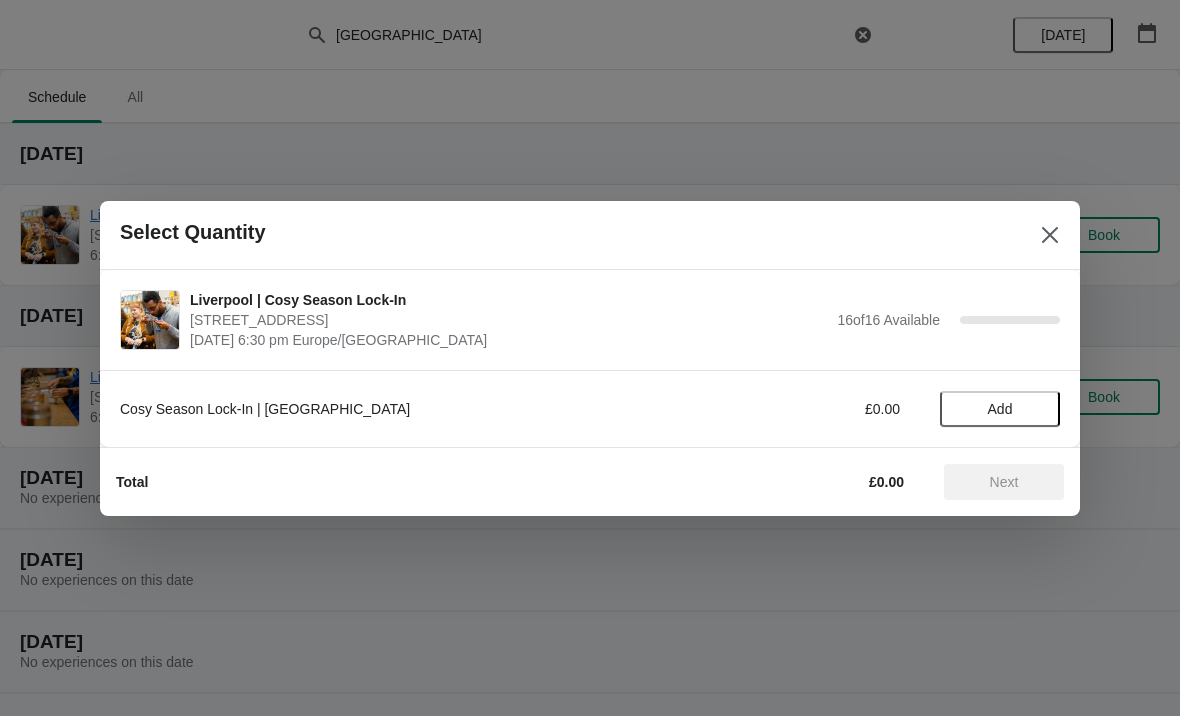 click on "Add" at bounding box center [1000, 409] 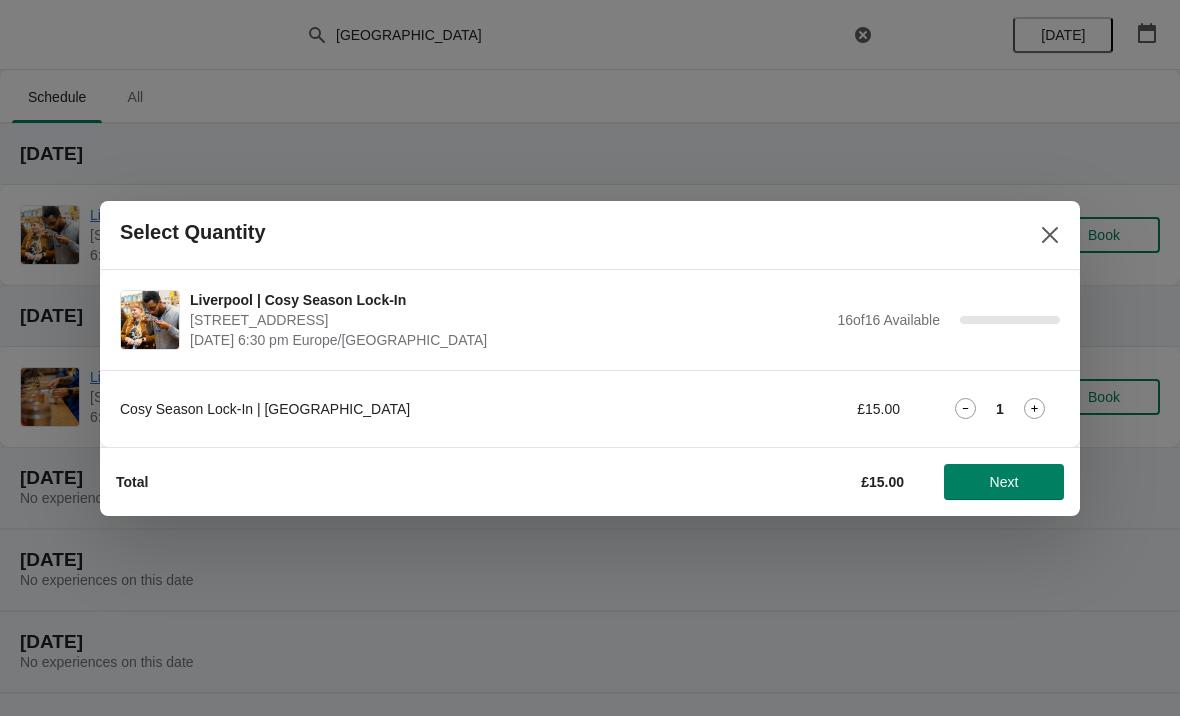 click on "Next" at bounding box center [1004, 482] 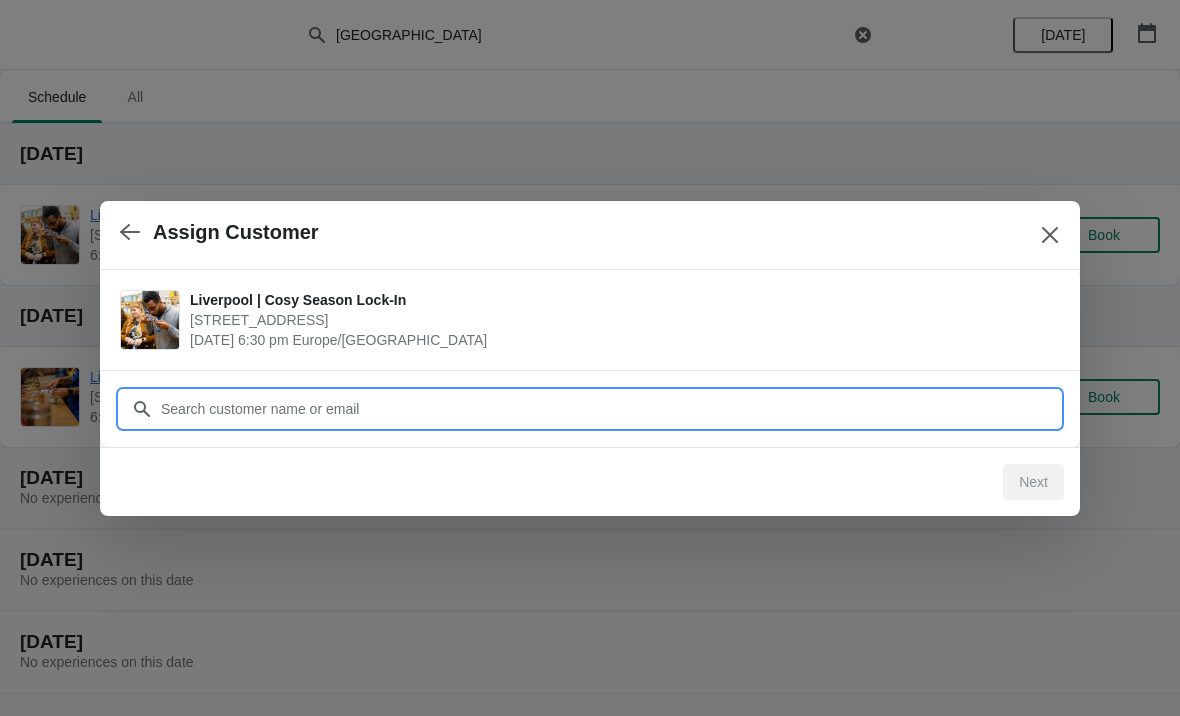 click on "Customer" at bounding box center [610, 409] 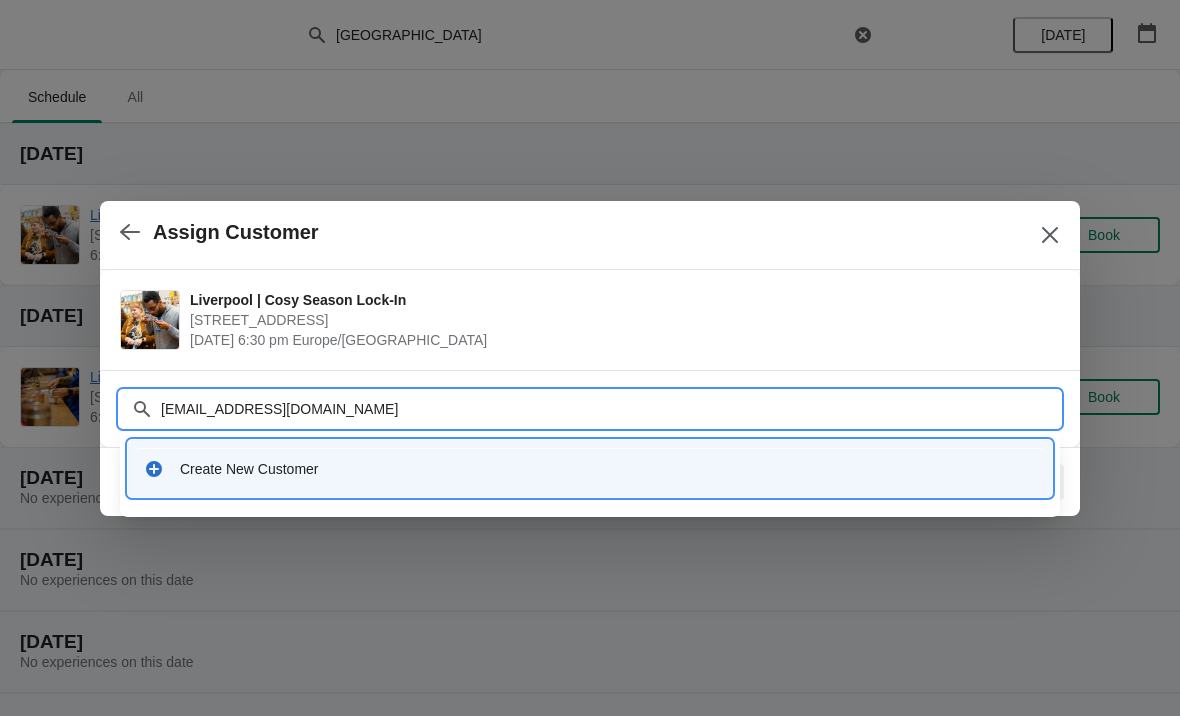 type on "garolfe@hotmail.com" 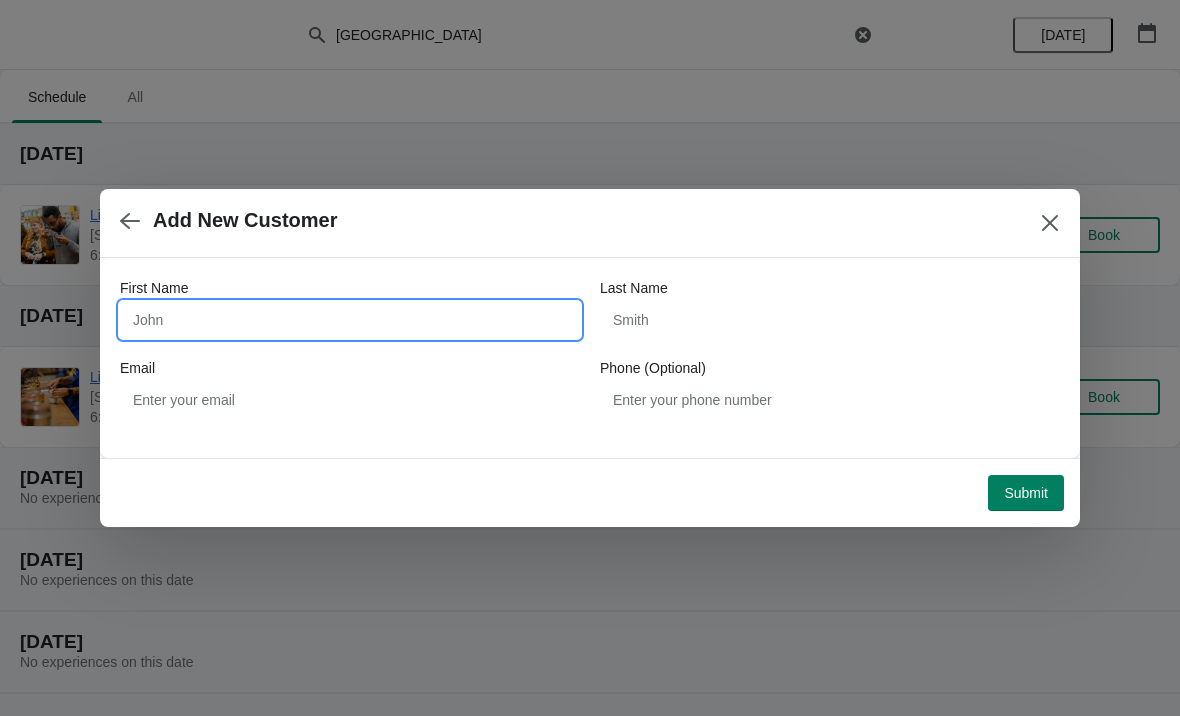 click on "First Name" at bounding box center [350, 320] 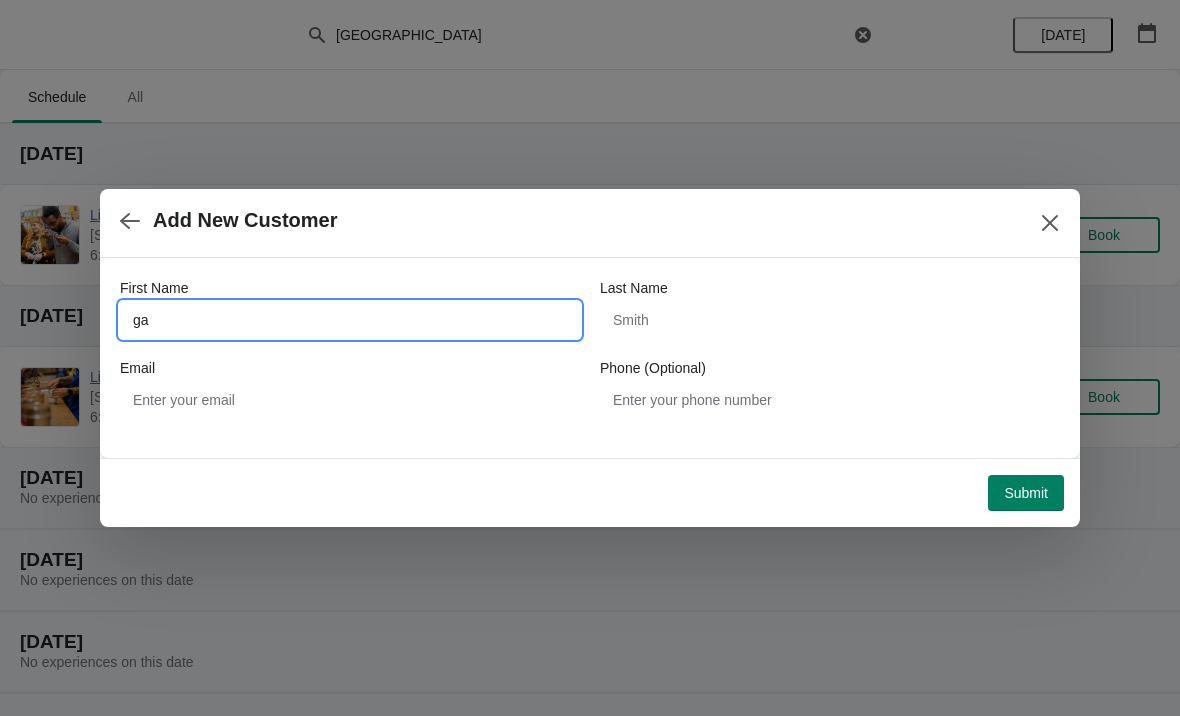 type on "g" 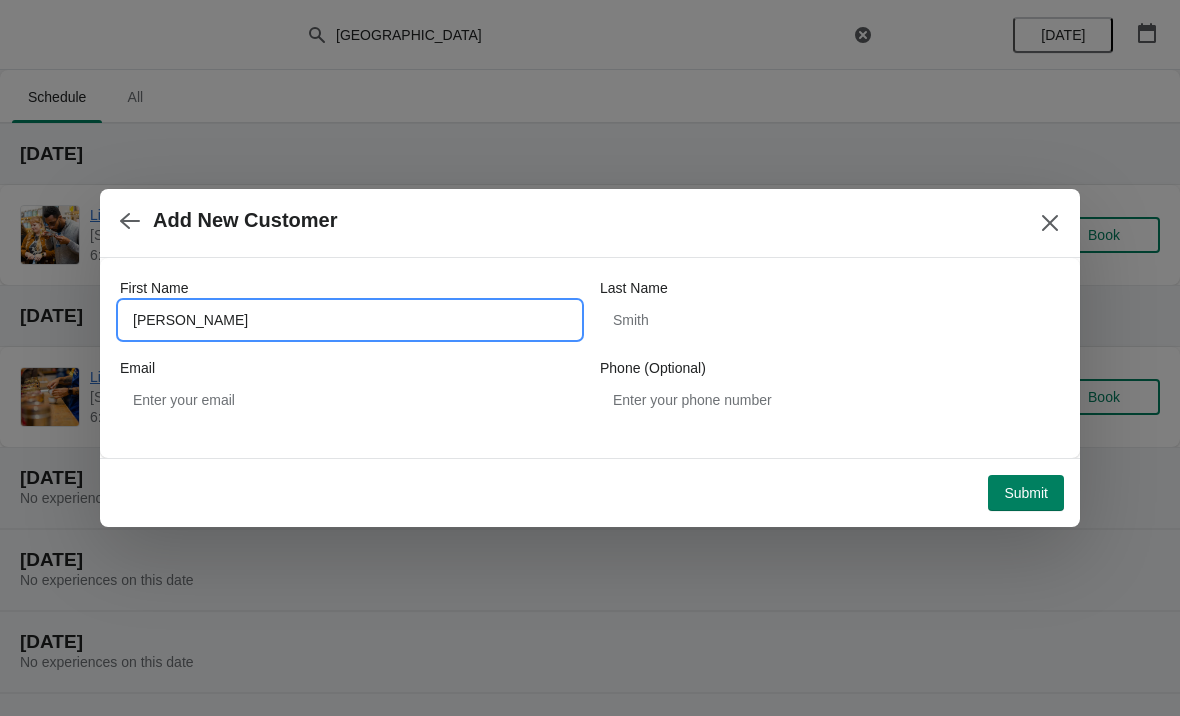 type on "Gary" 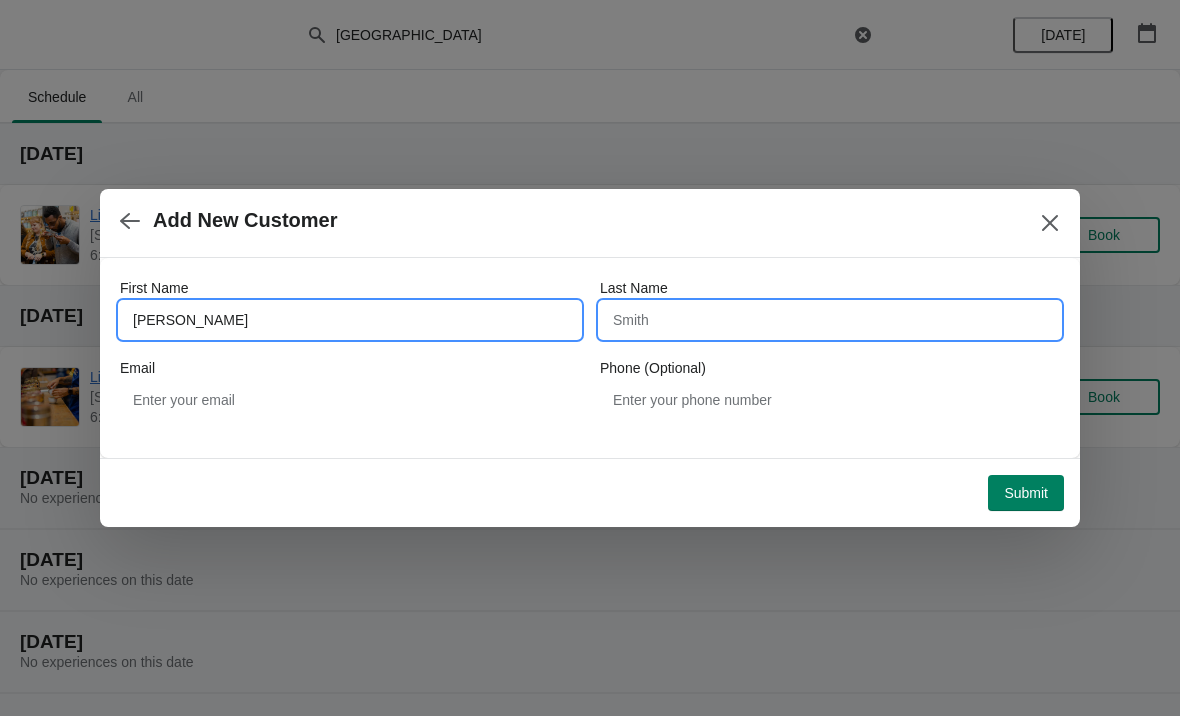 click on "Last Name" at bounding box center (830, 320) 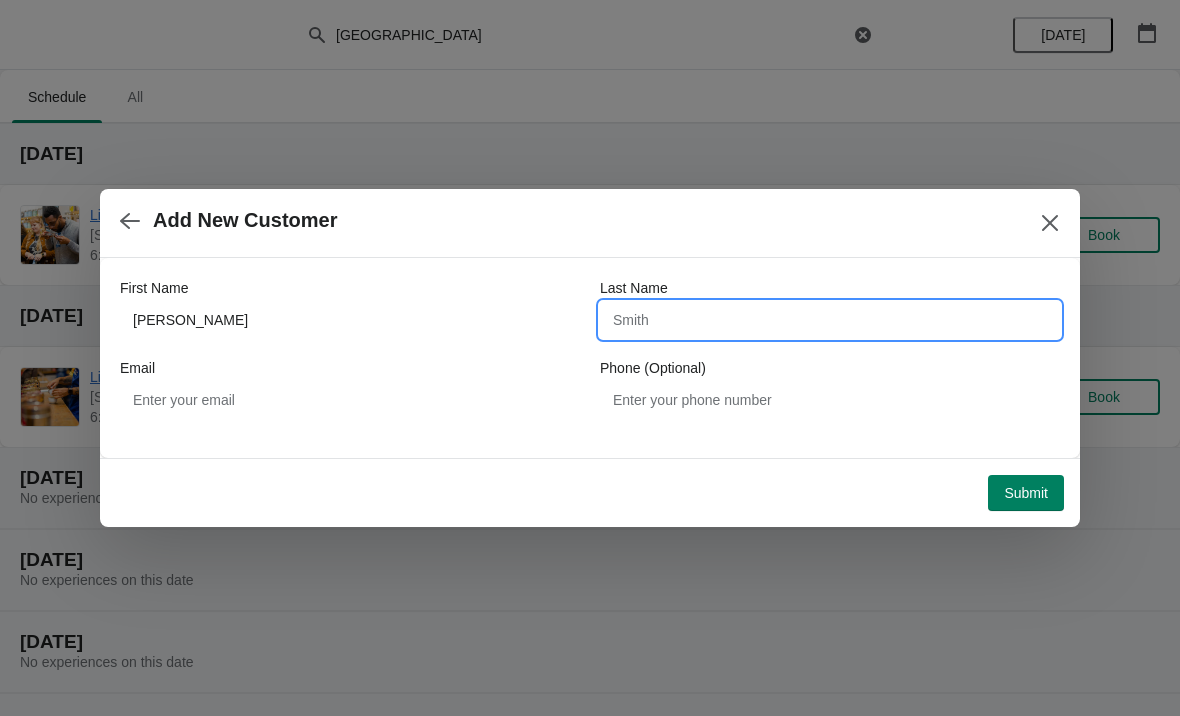 type on "r" 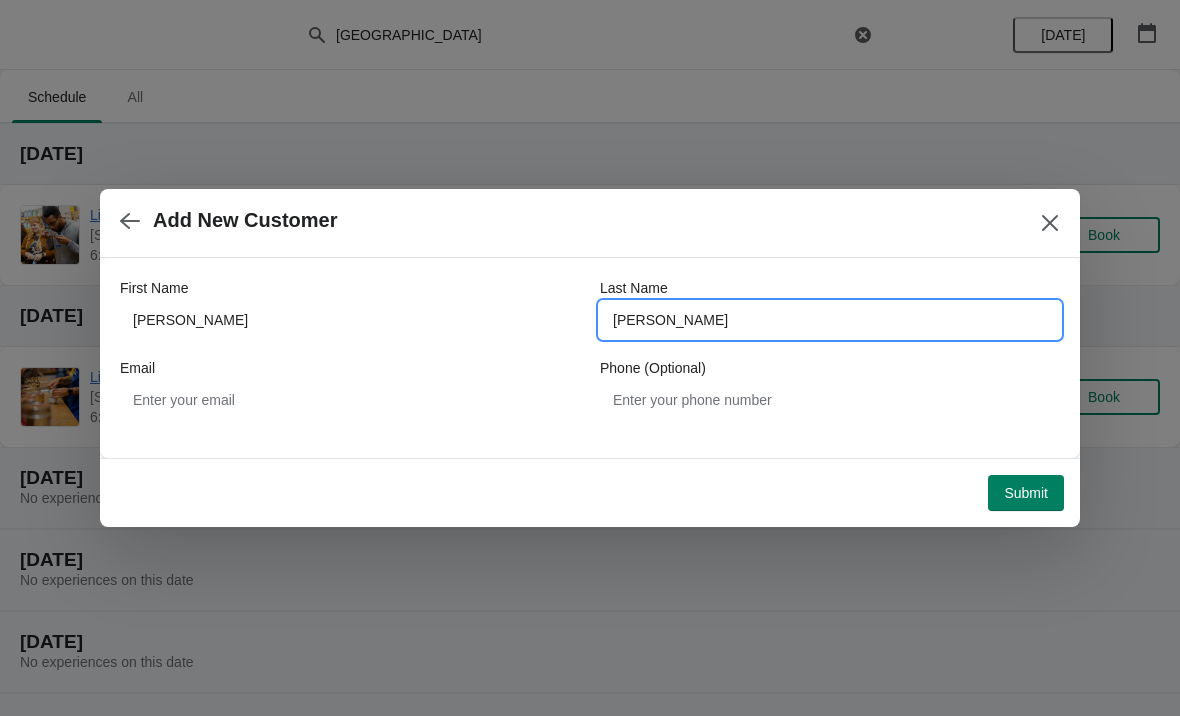 type on "Rolfe" 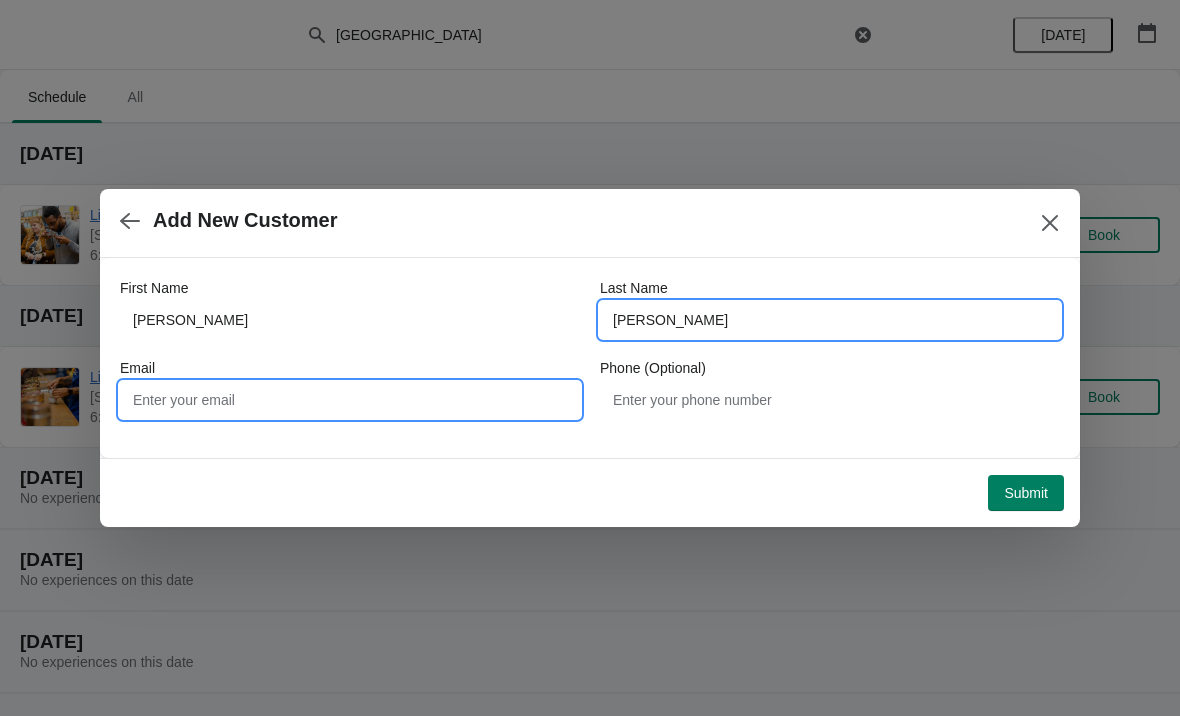 click on "Email" at bounding box center (350, 400) 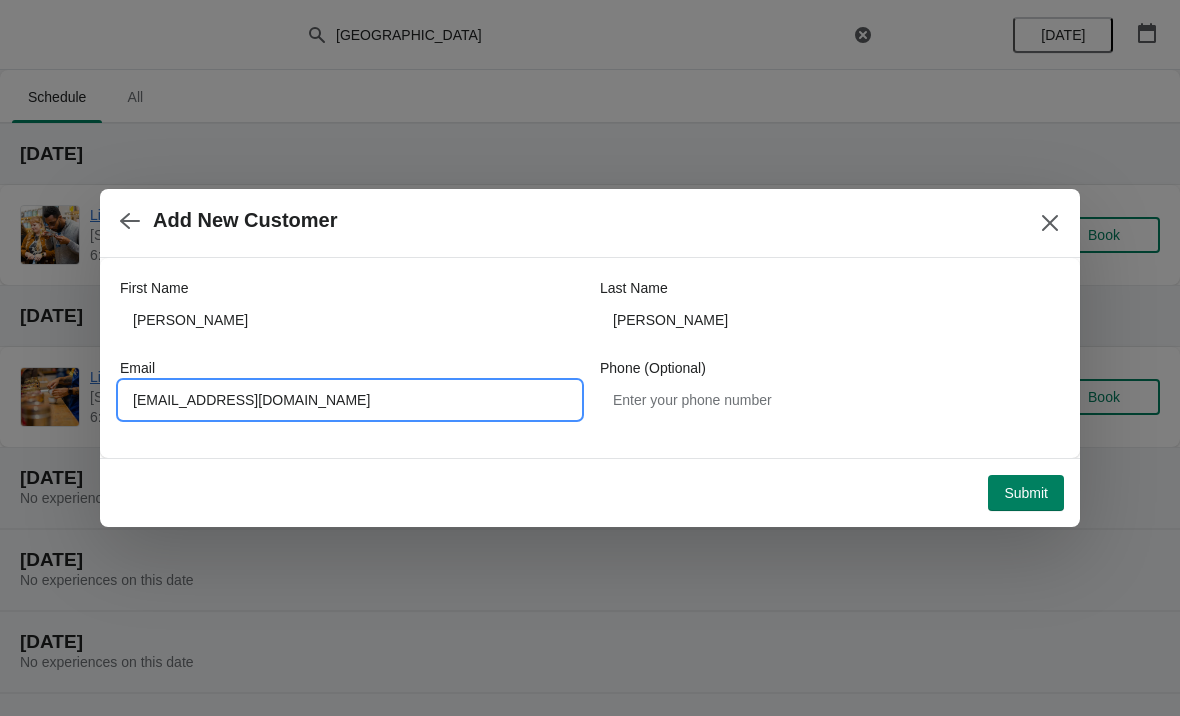type on "garolfe@hotmail.com" 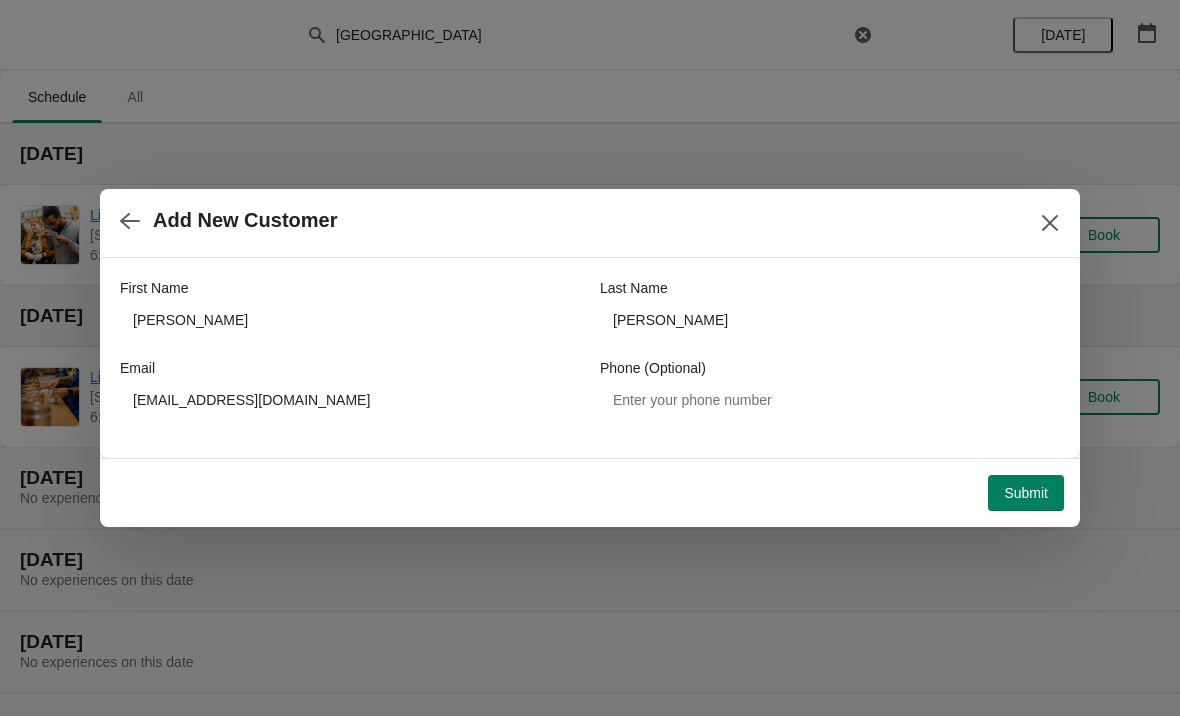 click on "Submit" at bounding box center [1026, 493] 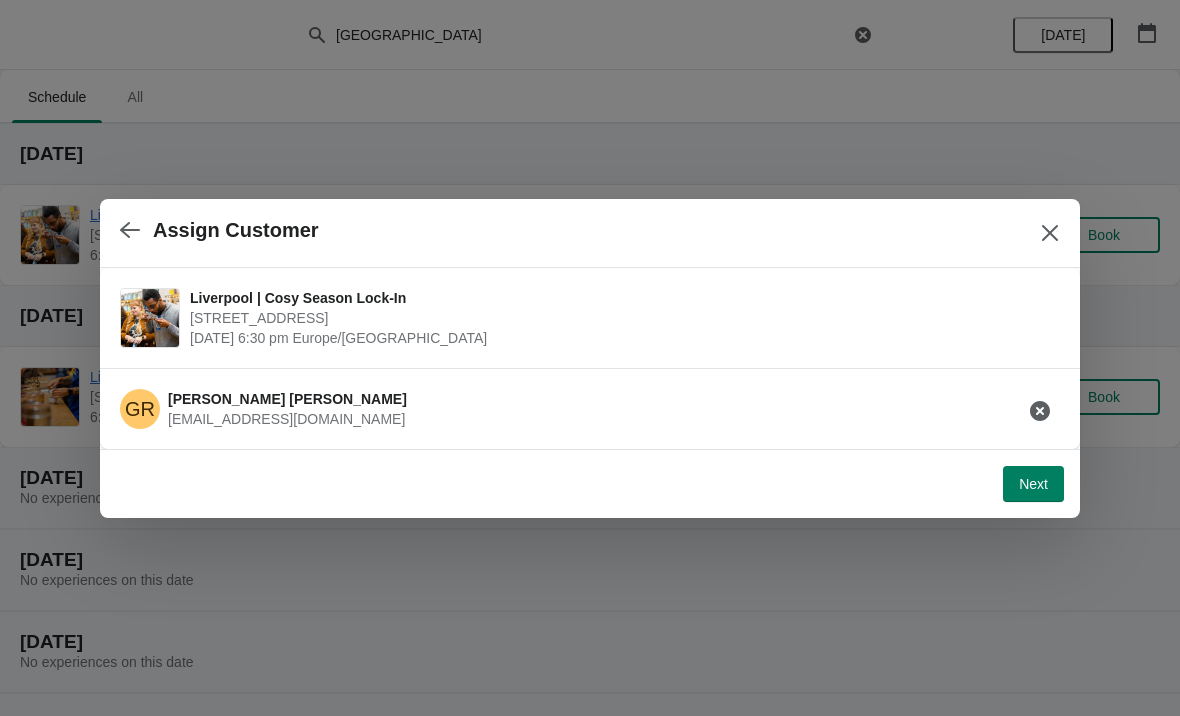 click on "Next" at bounding box center [1033, 484] 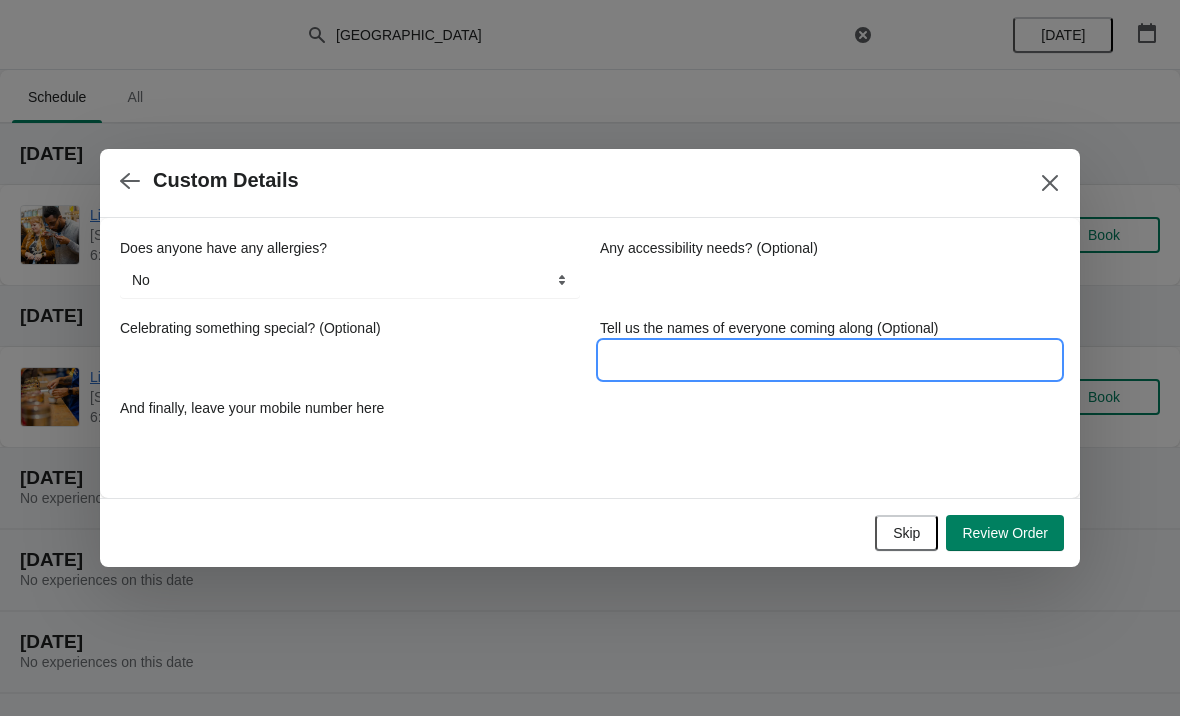 click on "Tell us the names of everyone coming along (Optional)" at bounding box center [830, 360] 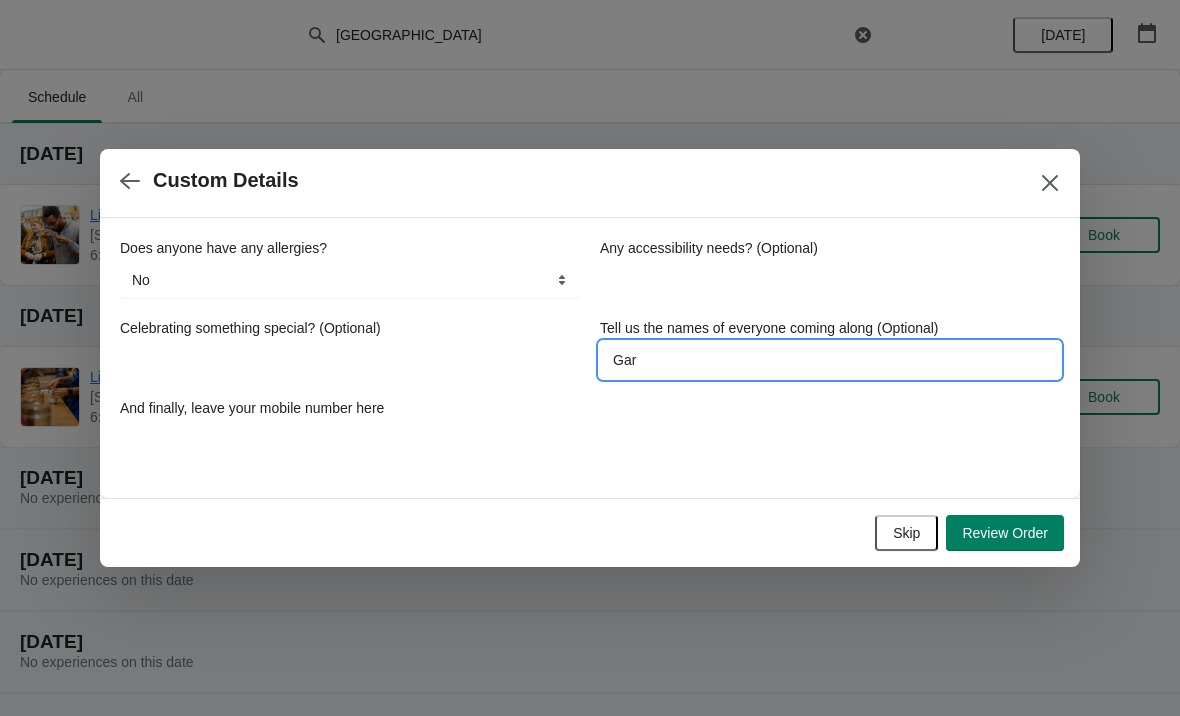 type on "Gary" 